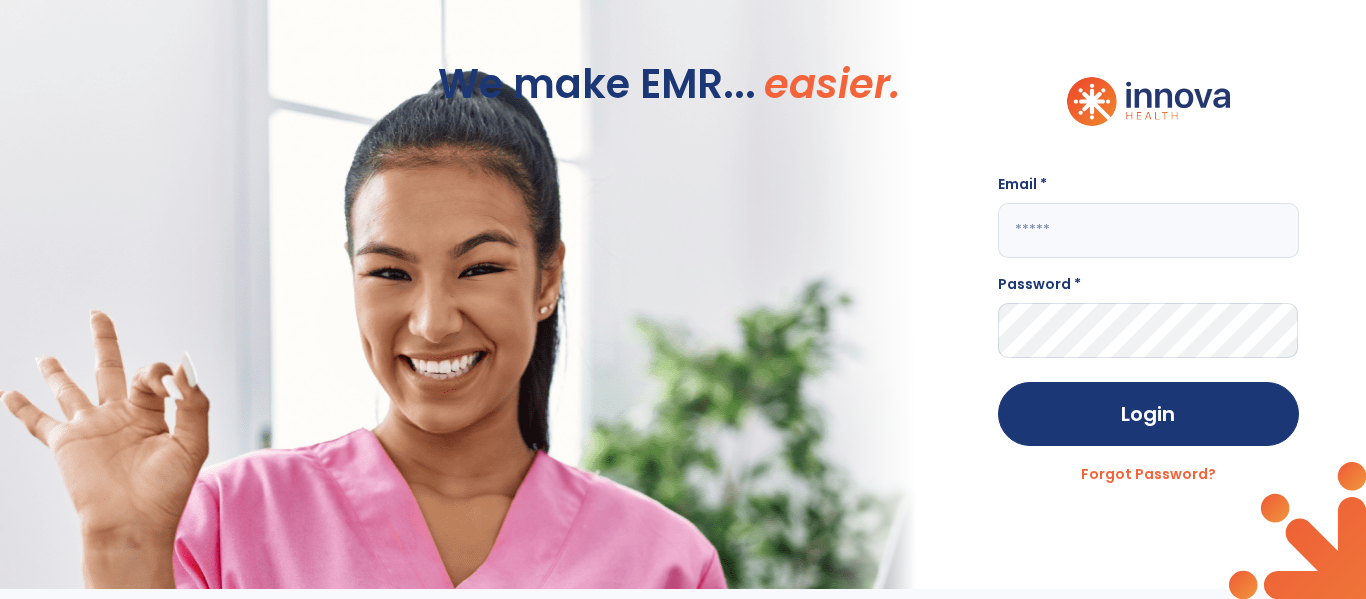 scroll, scrollTop: 0, scrollLeft: 0, axis: both 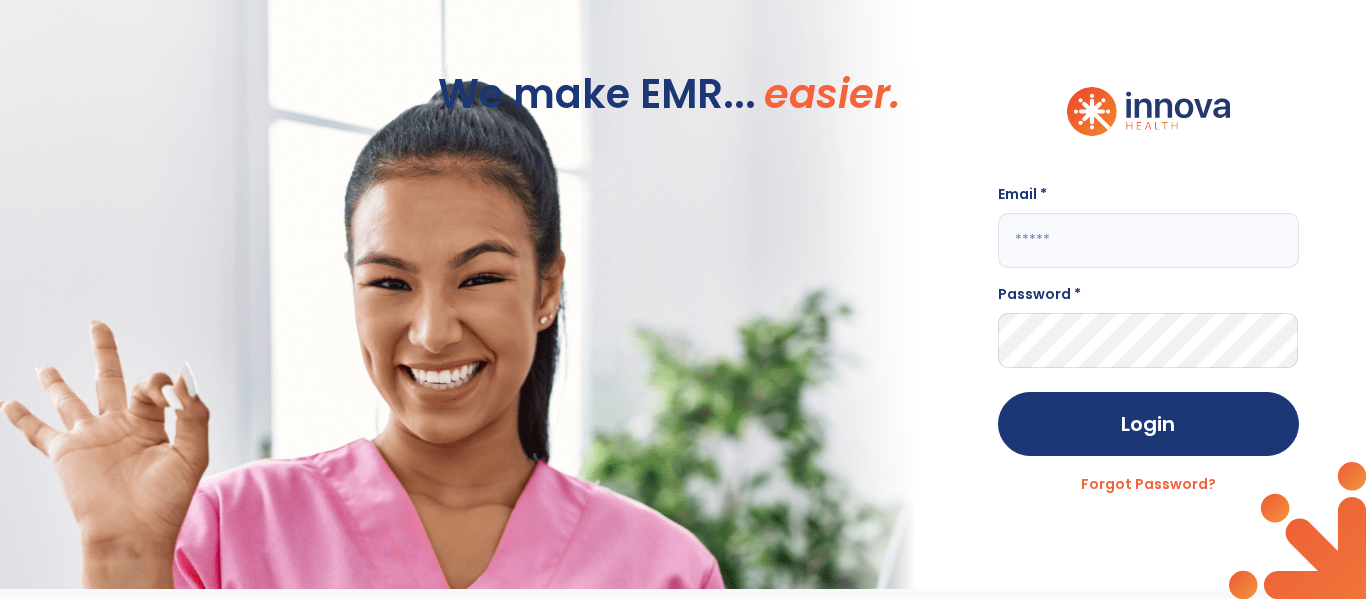 click 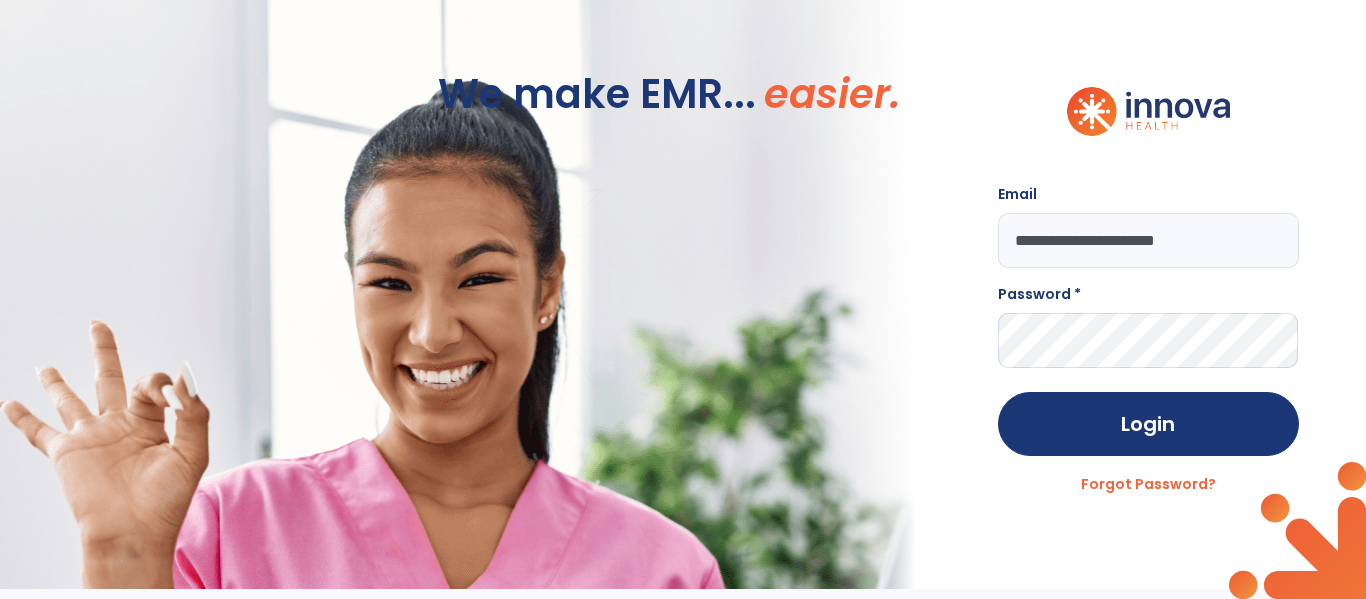 type on "**********" 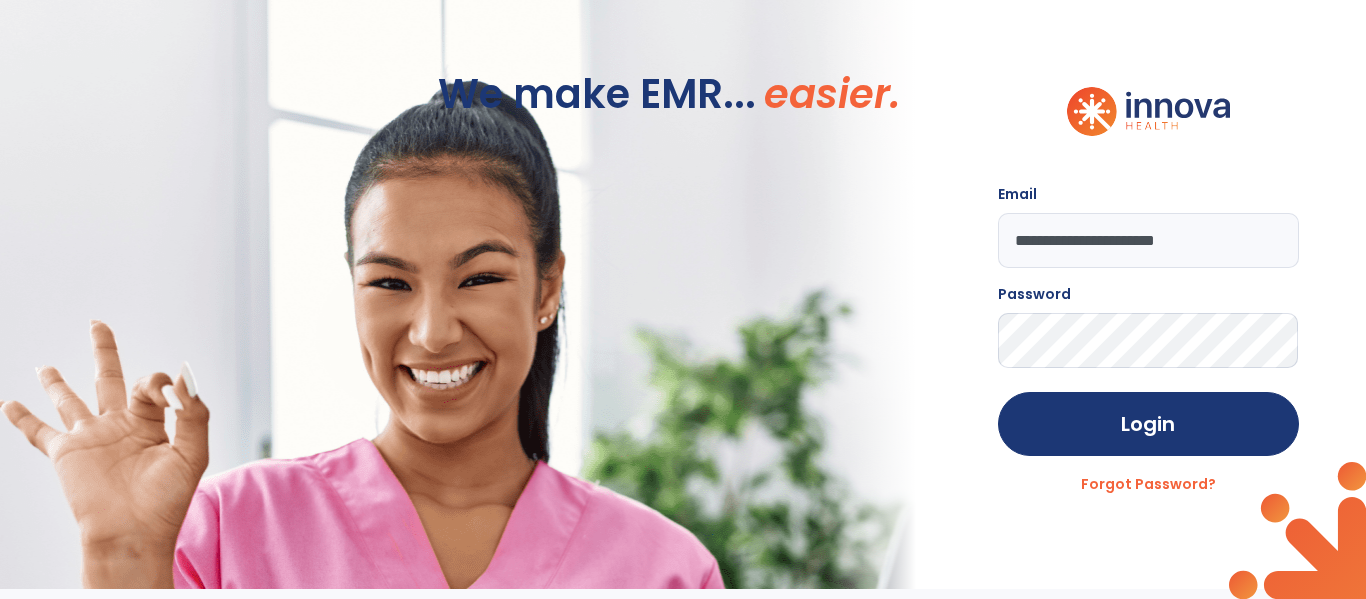 click on "Login" 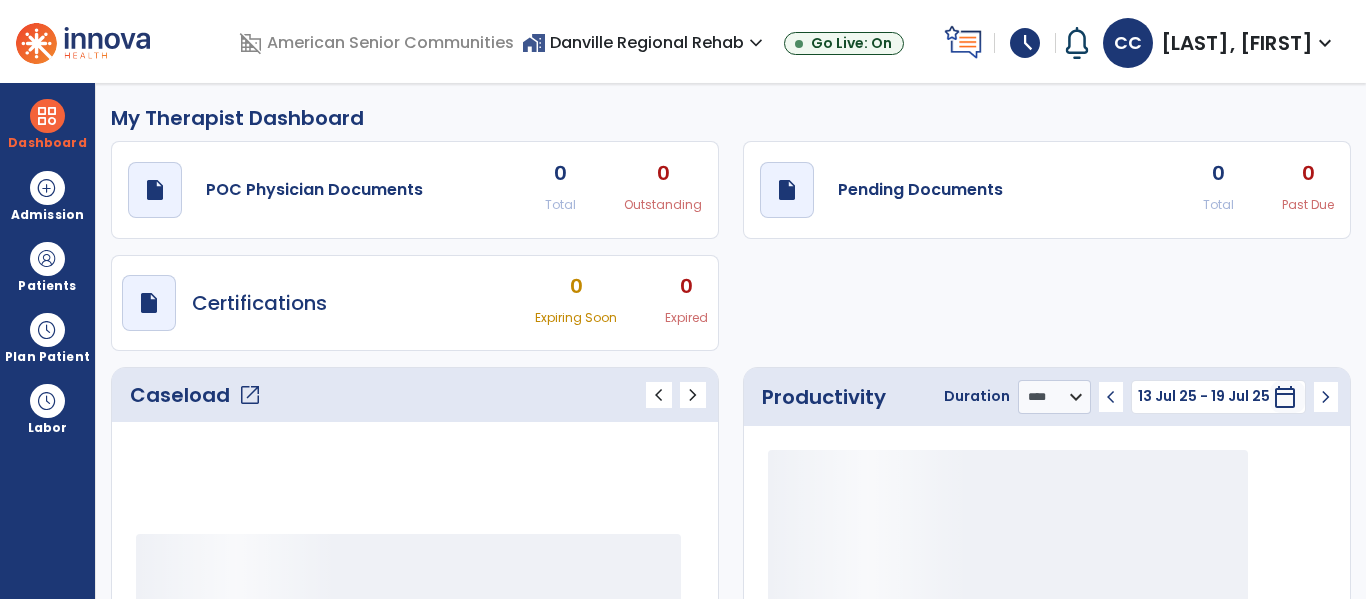 scroll, scrollTop: 0, scrollLeft: 0, axis: both 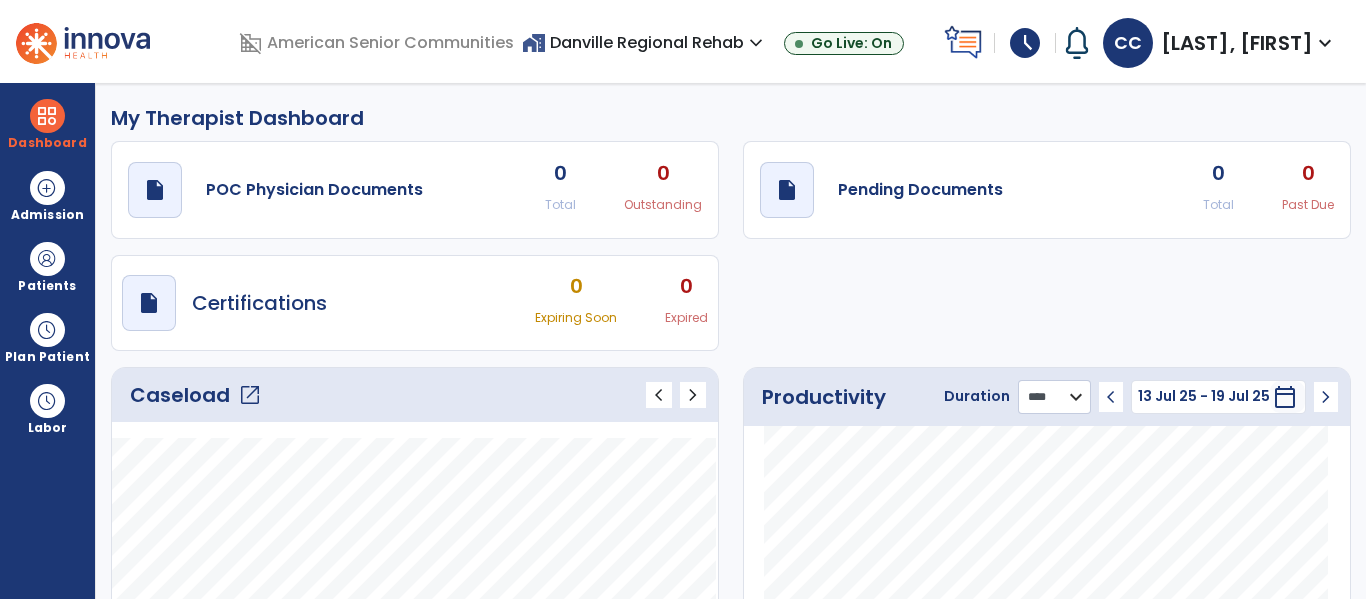 click on "******** **** ***" 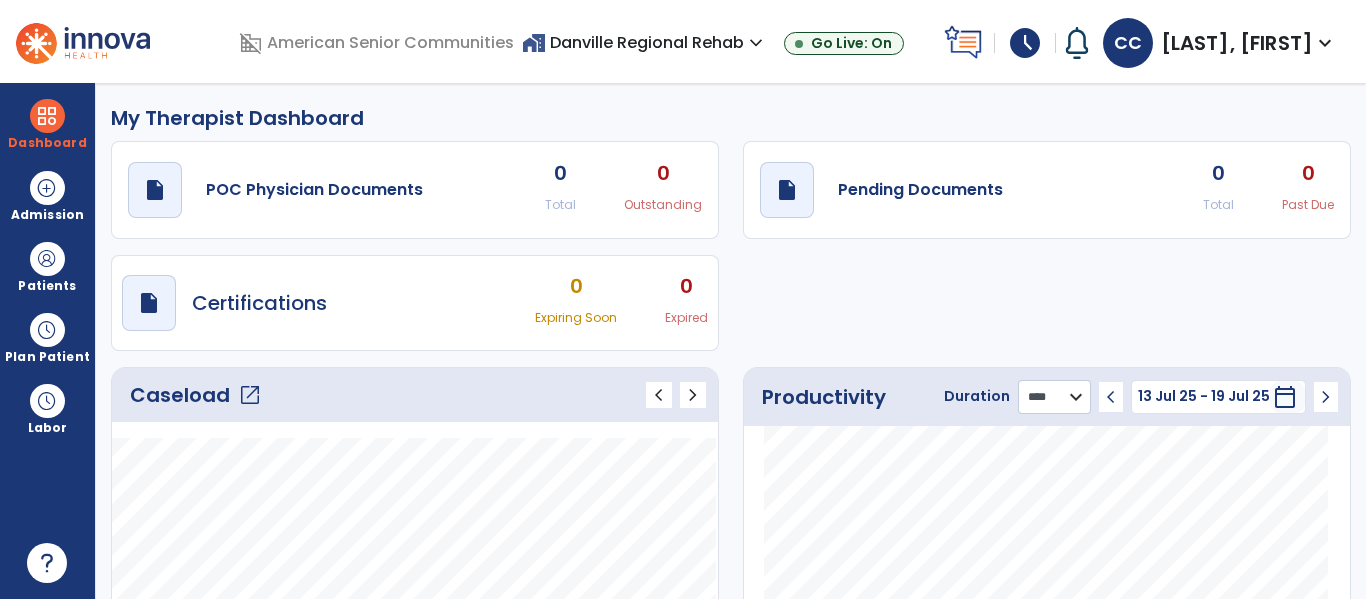 select on "***" 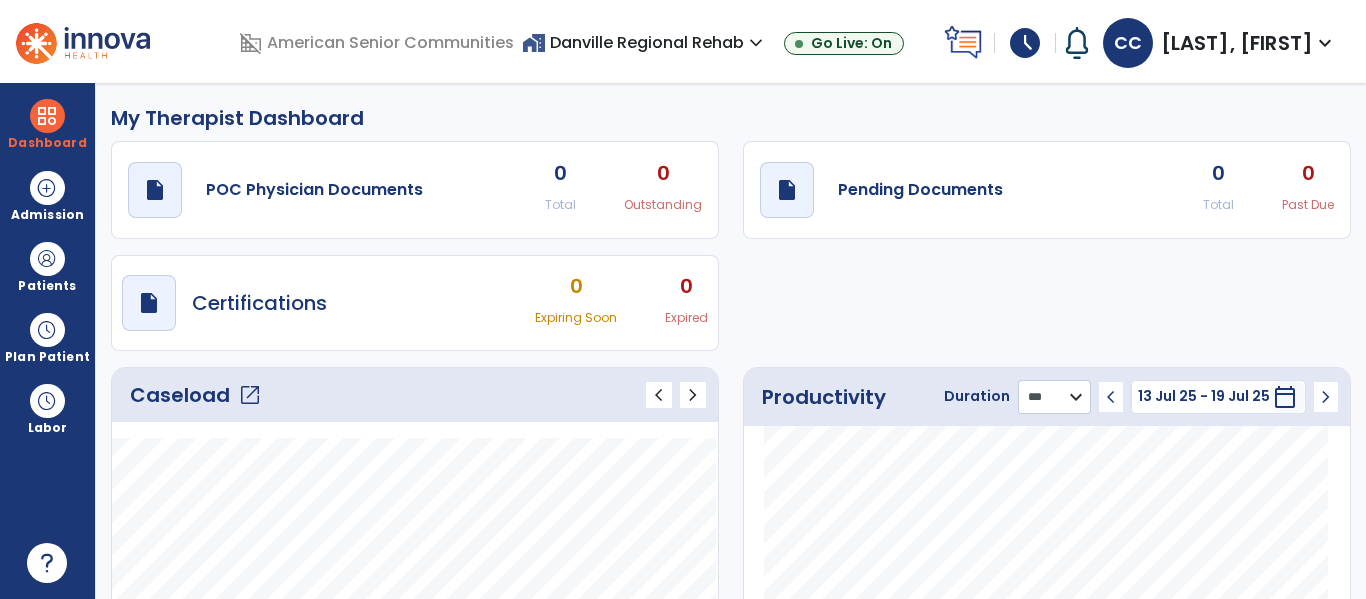 click on "******** **** ***" 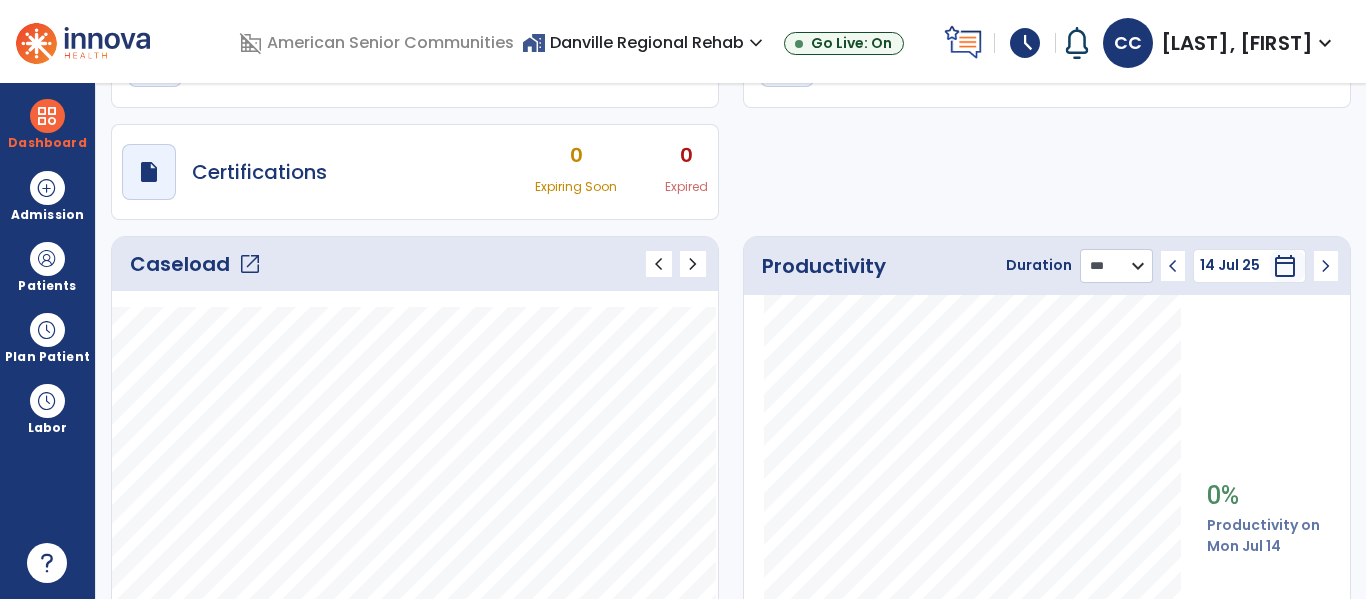 scroll, scrollTop: 130, scrollLeft: 0, axis: vertical 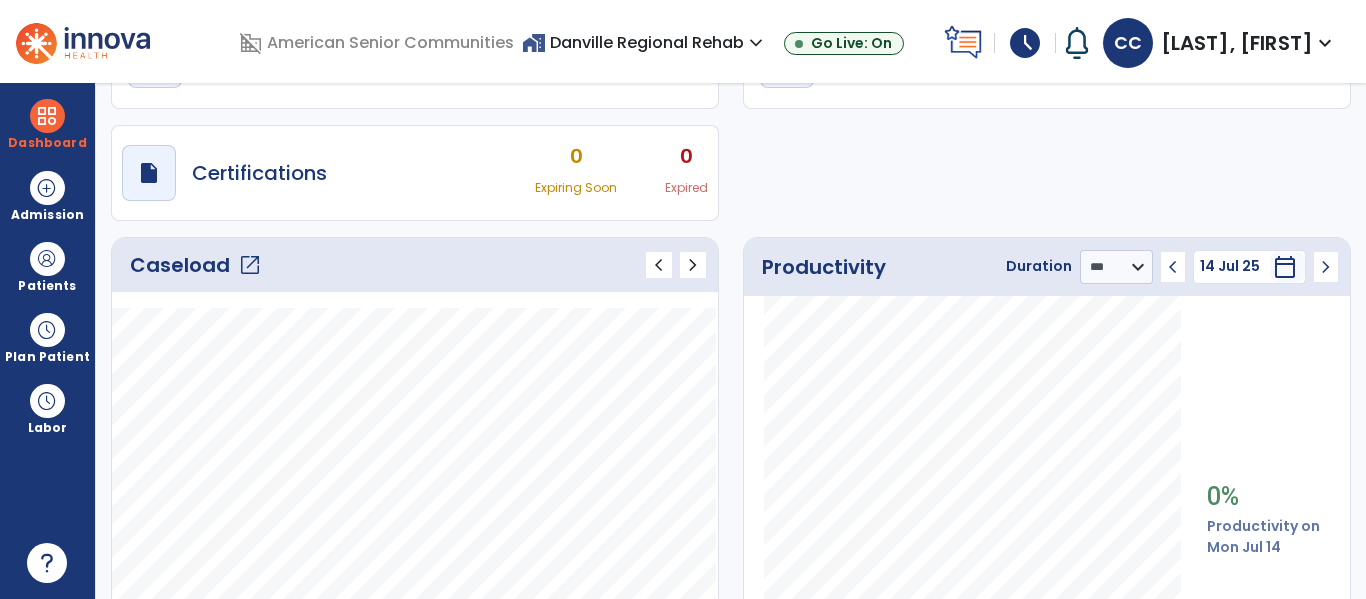 click on "chevron_left" 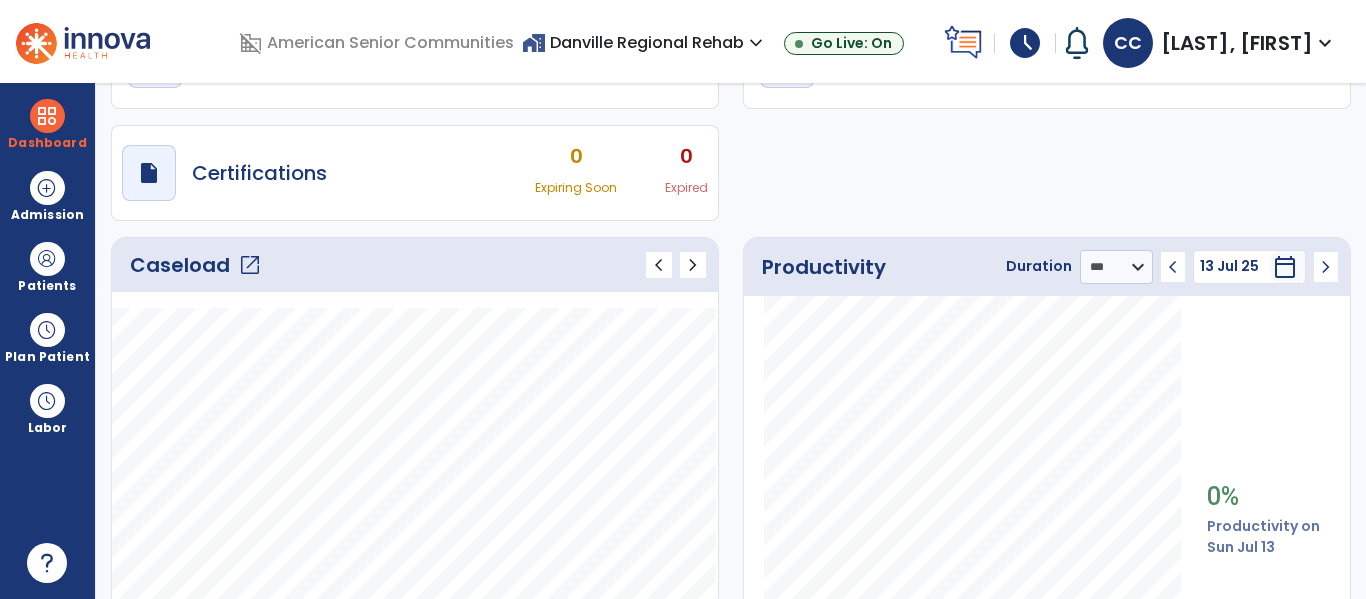 click on "chevron_left" 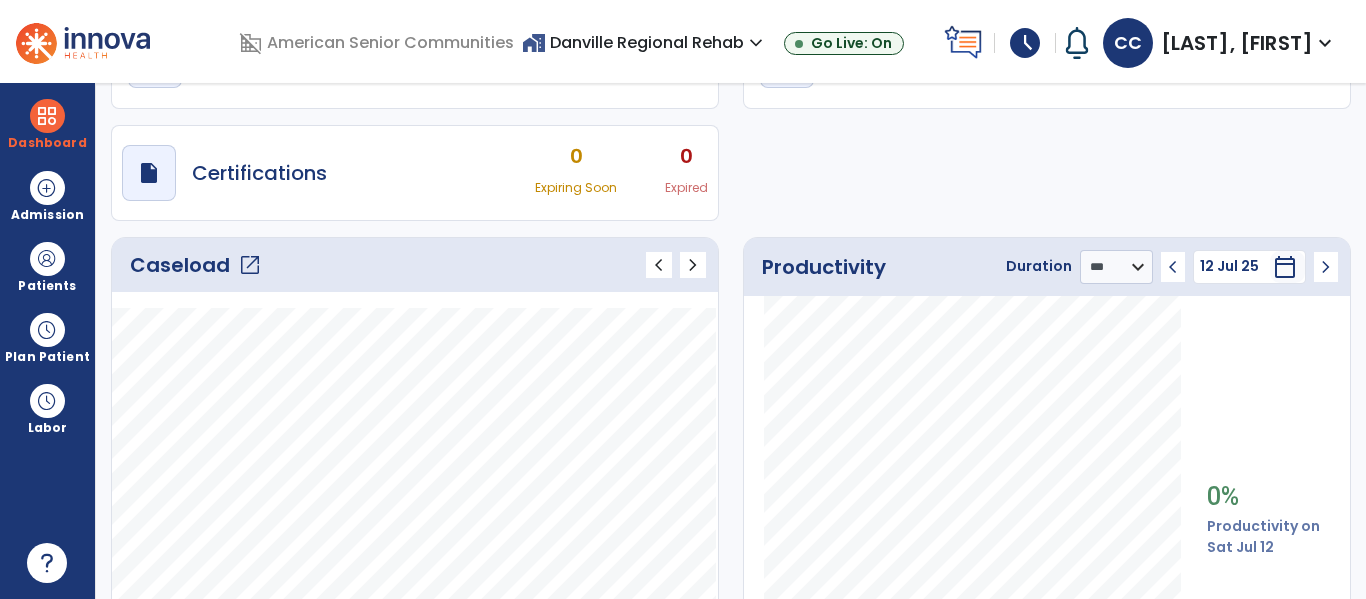 click on "chevron_left" 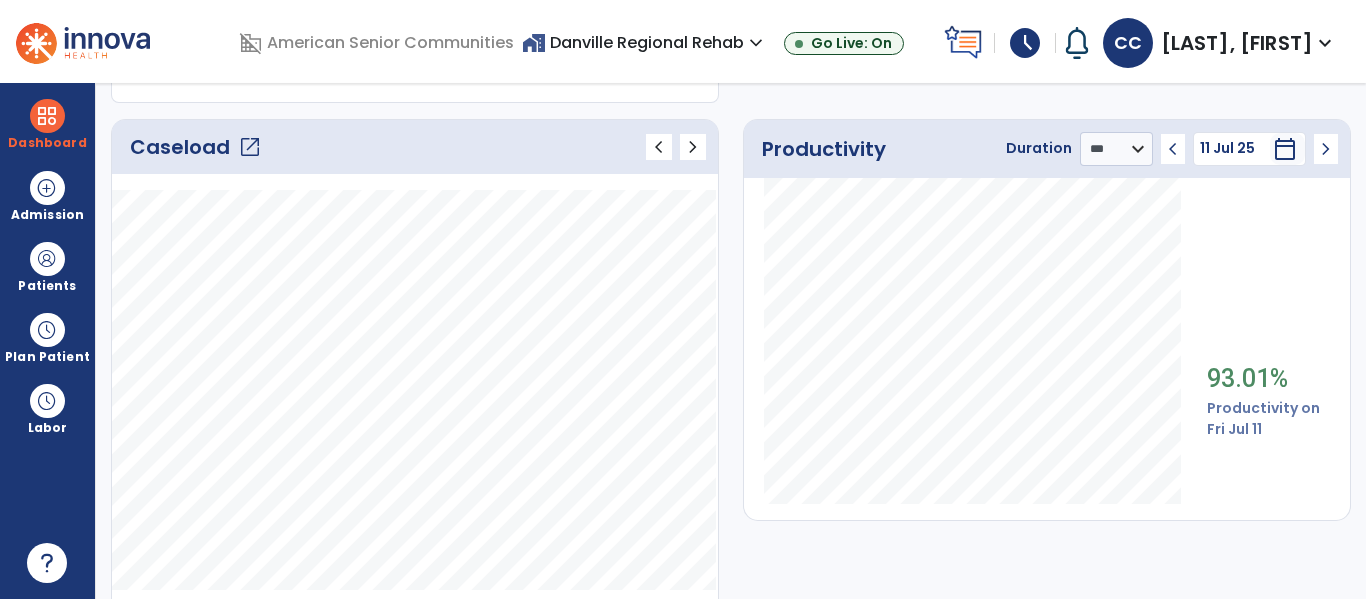 scroll, scrollTop: 247, scrollLeft: 0, axis: vertical 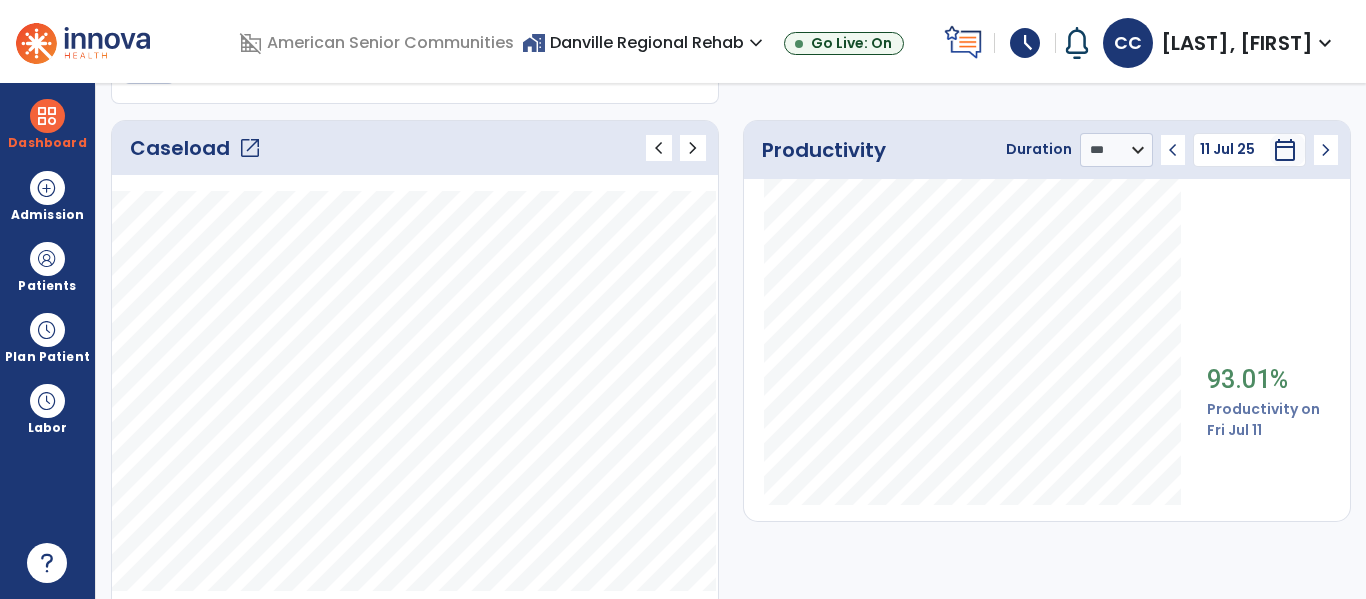 click on "chevron_left" 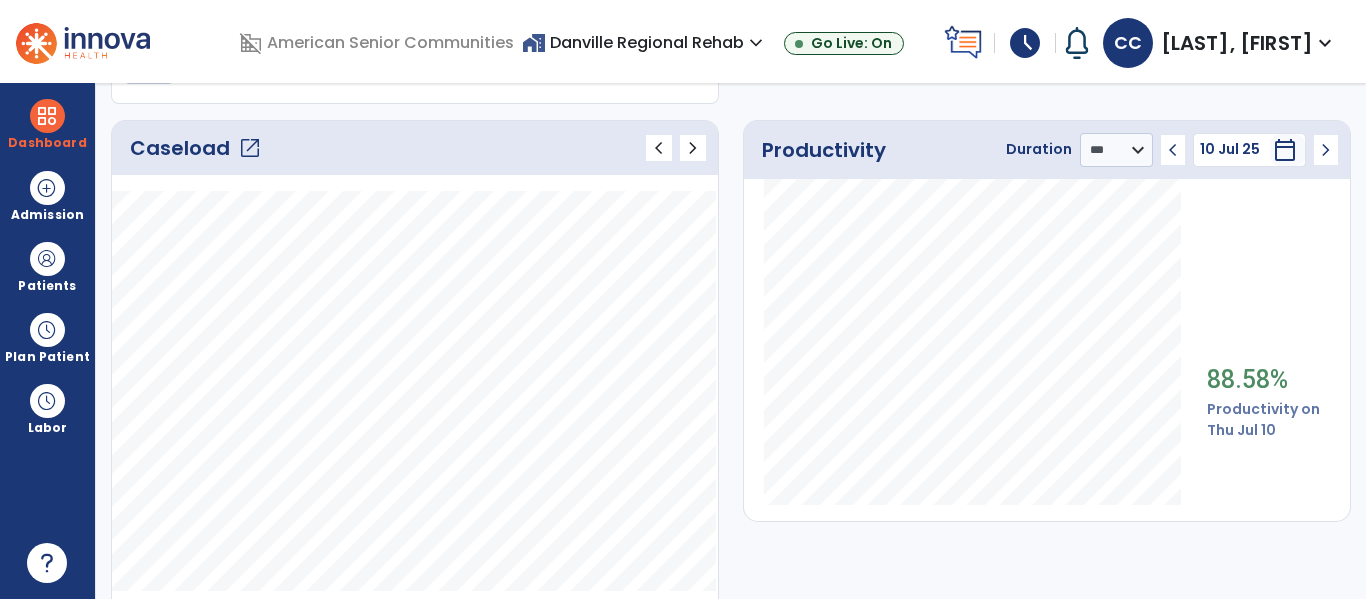 click on "chevron_left" 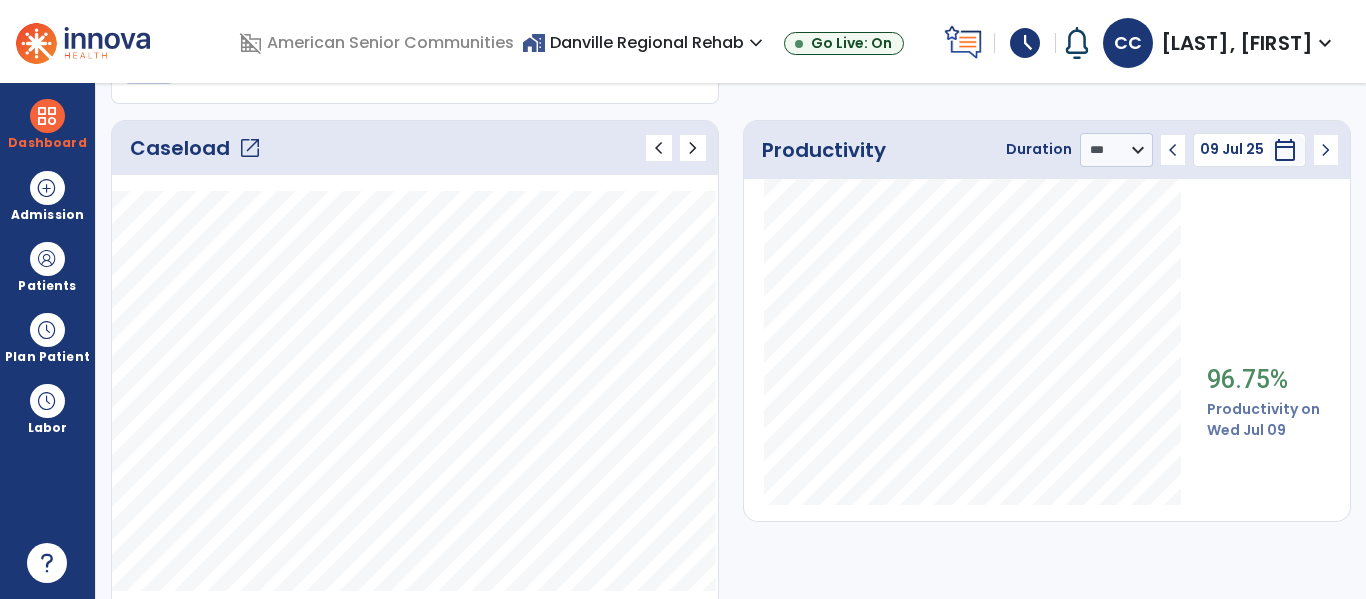 click on "chevron_left" 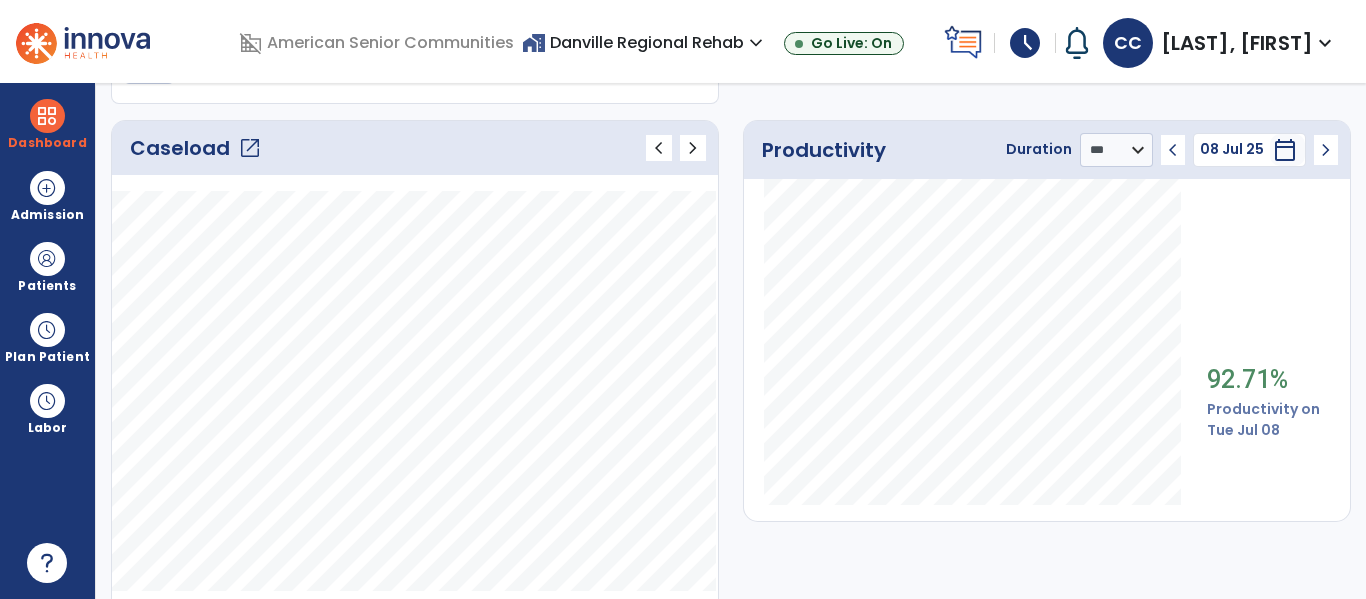 click on "Caseload   open_in_new" 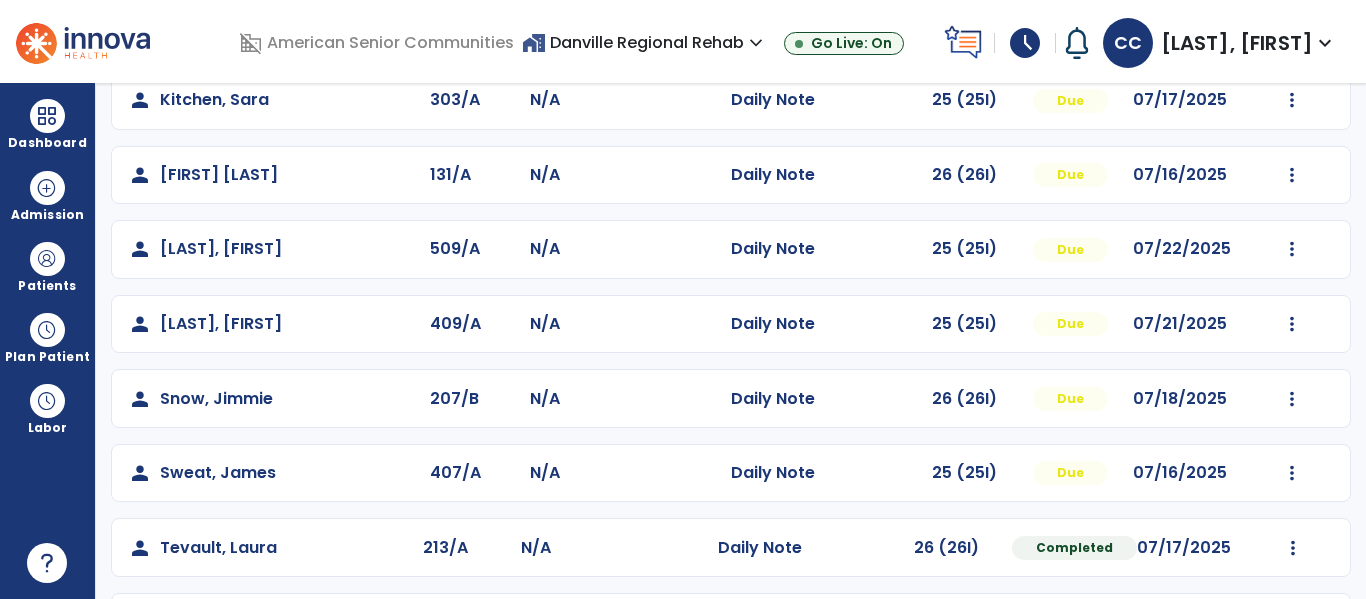 scroll, scrollTop: 1084, scrollLeft: 0, axis: vertical 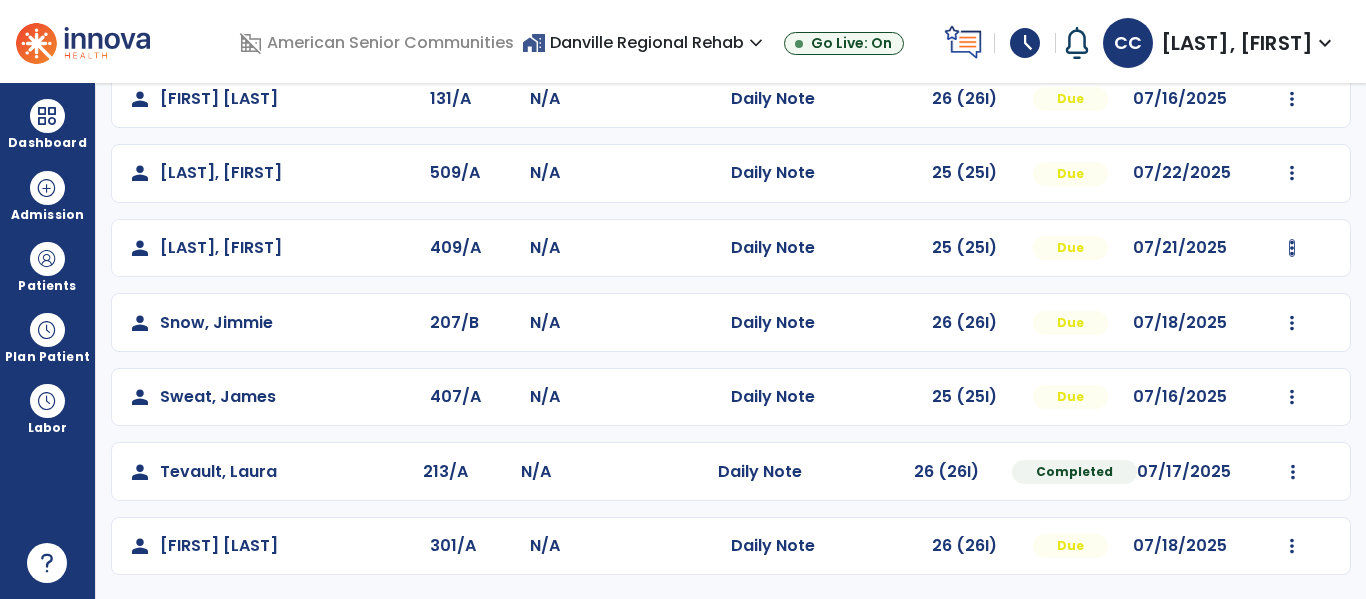 click at bounding box center (1292, -796) 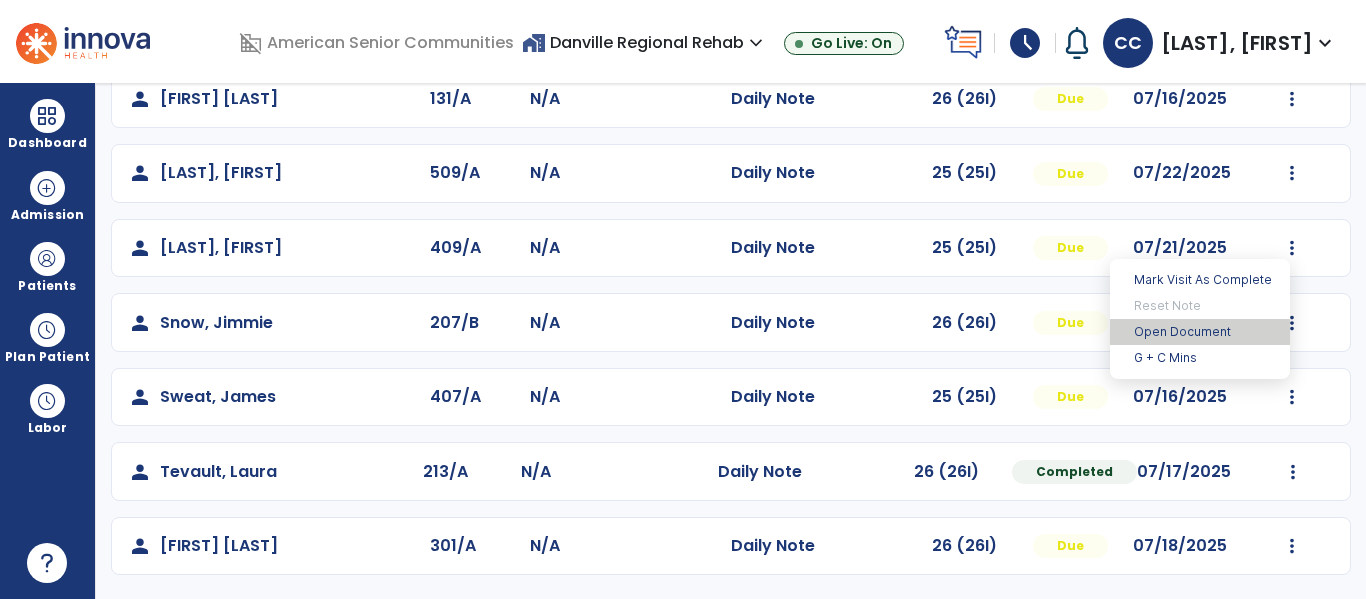 click on "Open Document" at bounding box center [1200, 332] 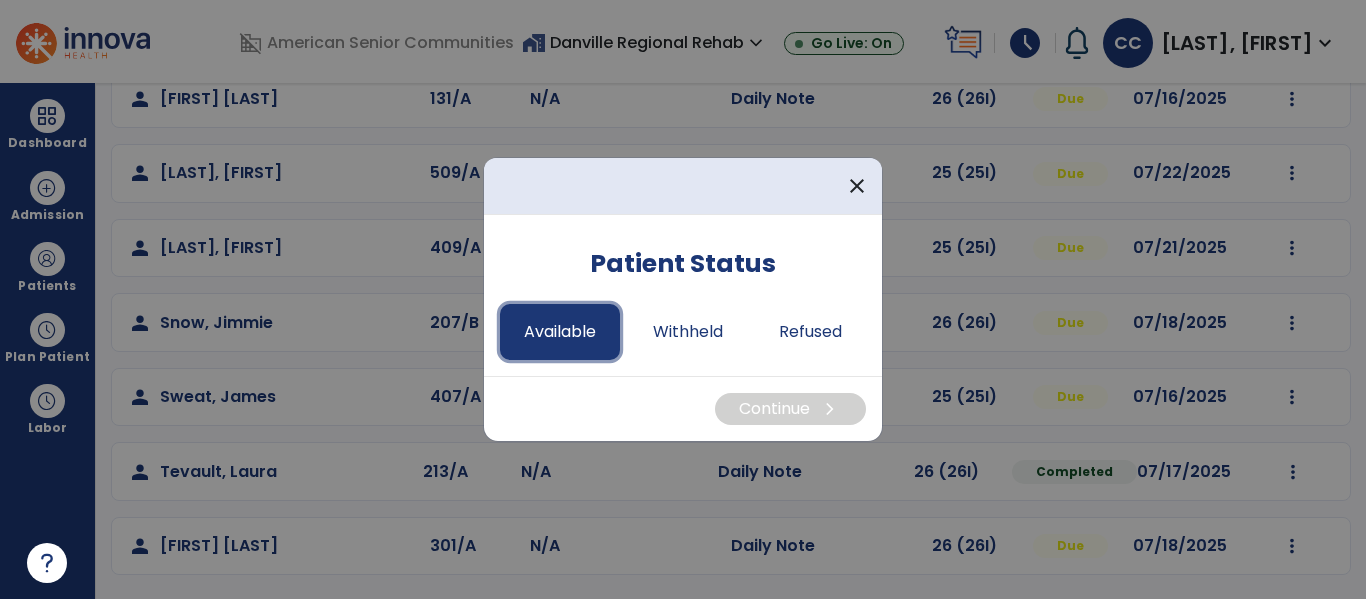 click on "Available" at bounding box center [560, 332] 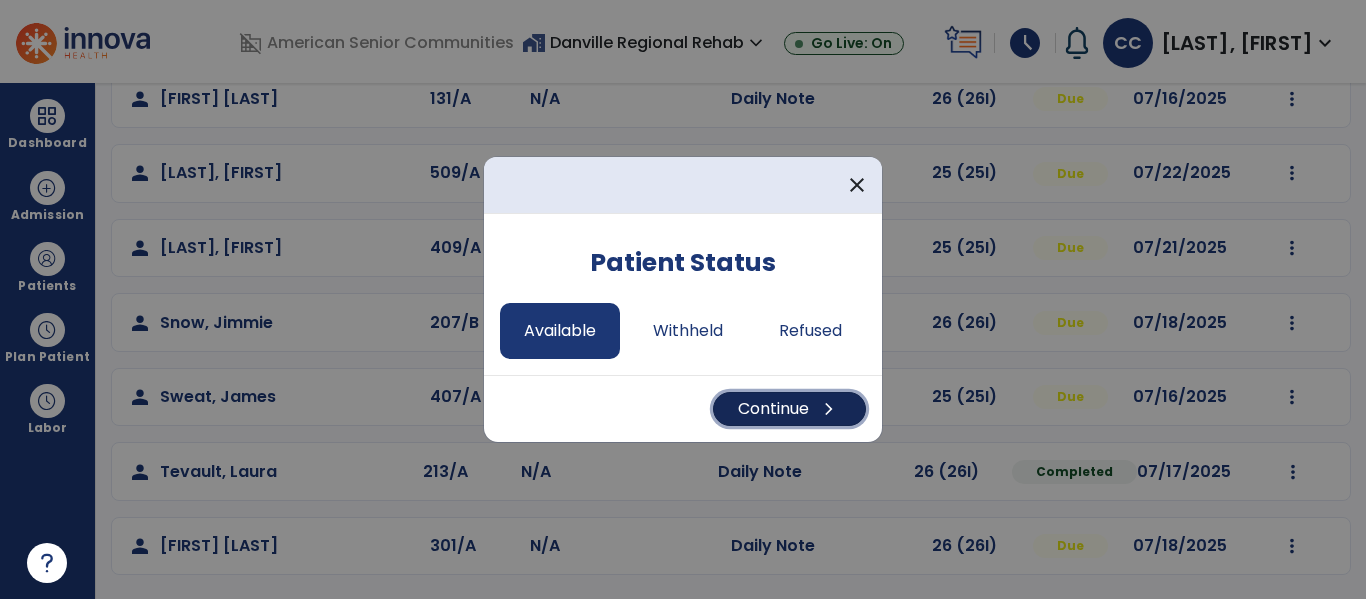 click on "chevron_right" at bounding box center [829, 409] 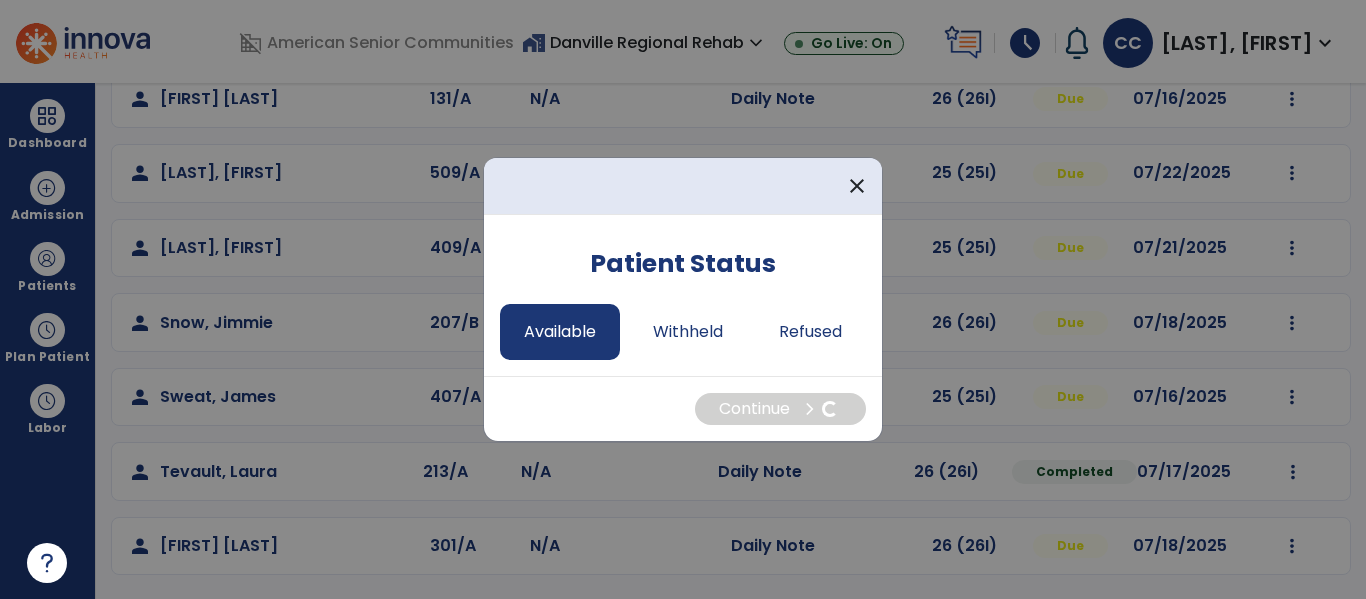 select on "*" 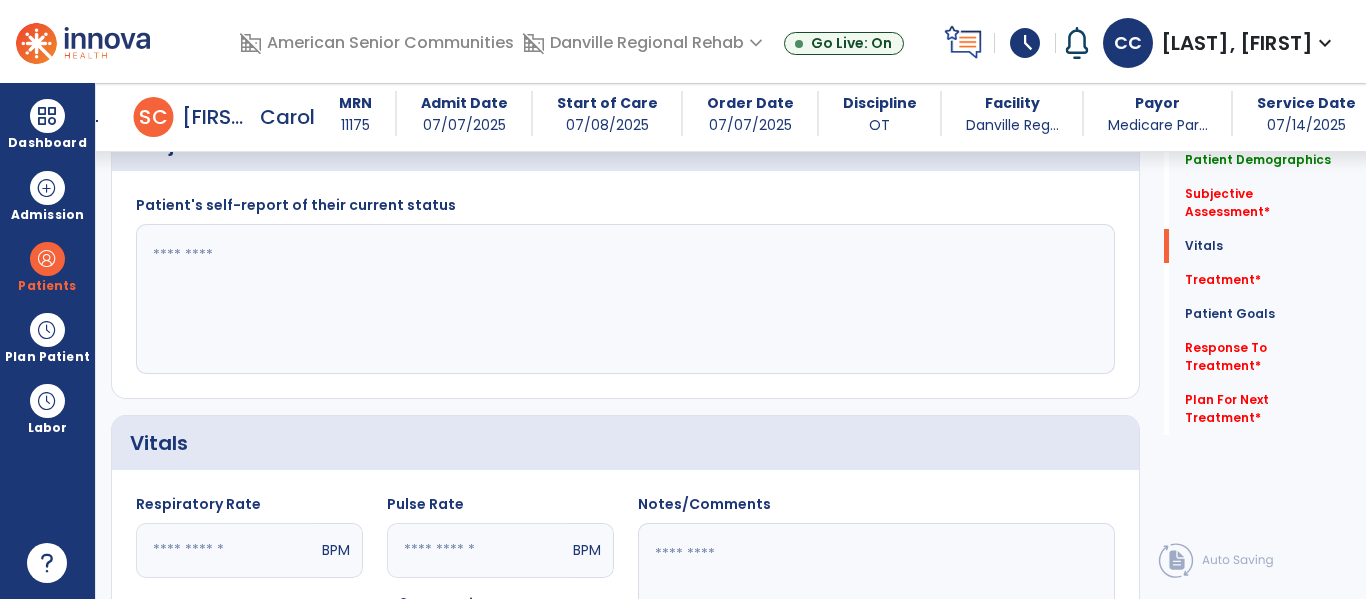 scroll, scrollTop: 516, scrollLeft: 0, axis: vertical 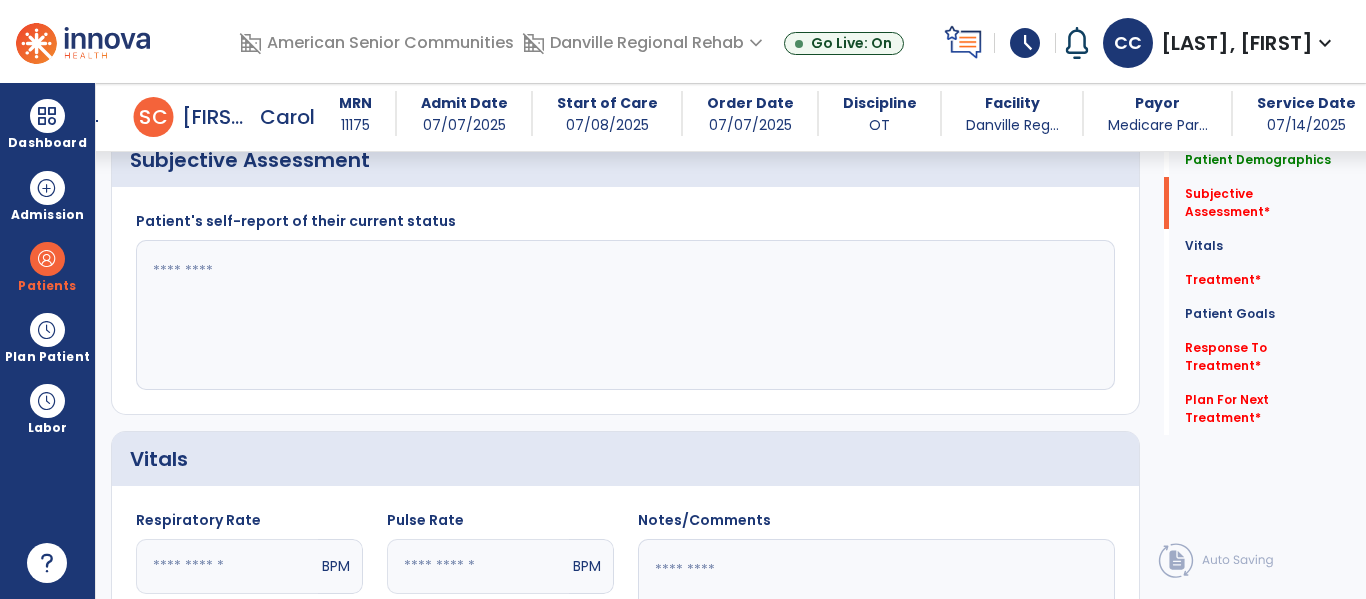 click 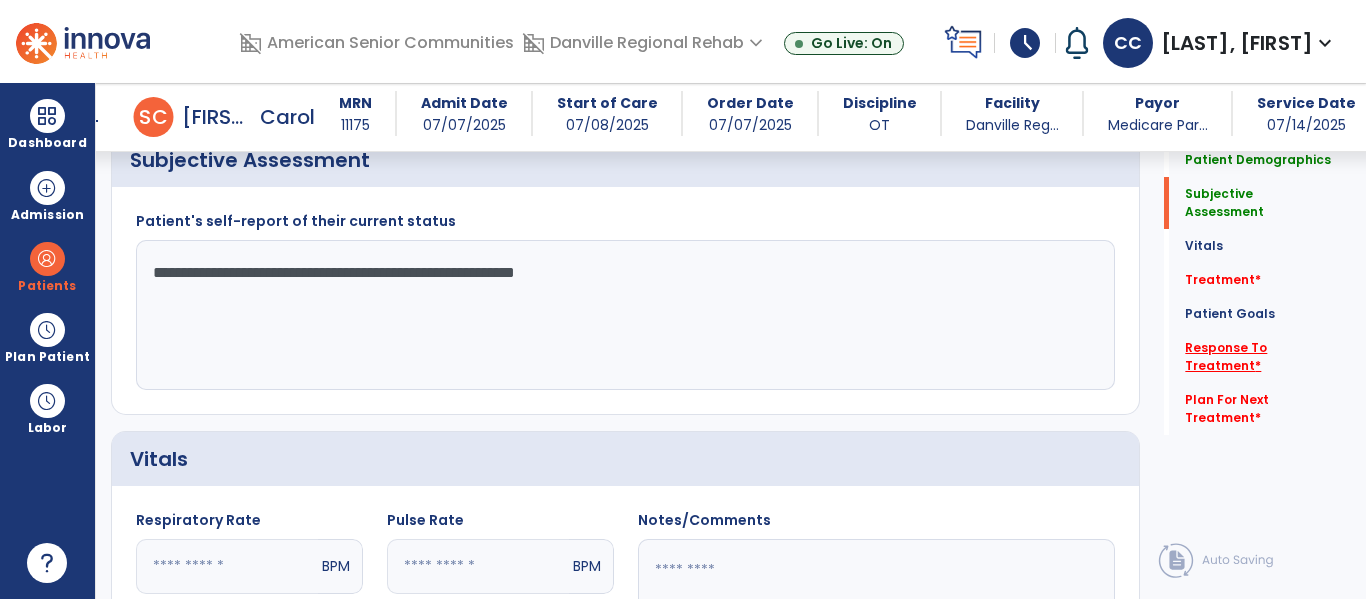 type on "**********" 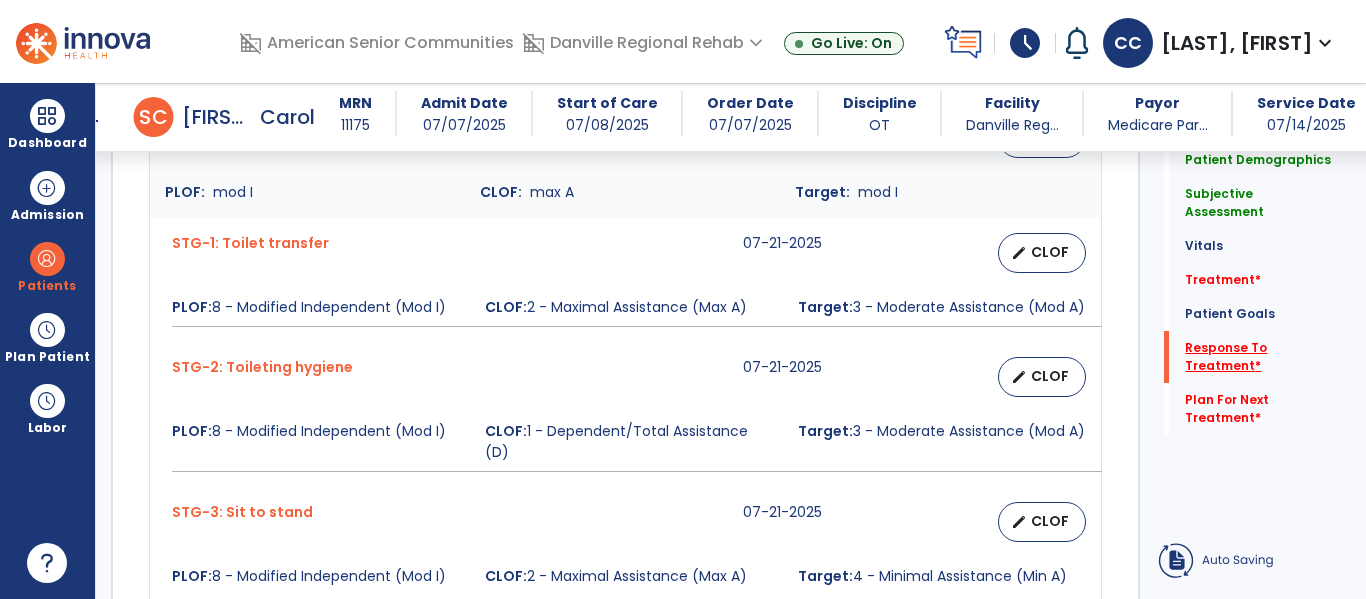 scroll, scrollTop: 2117, scrollLeft: 0, axis: vertical 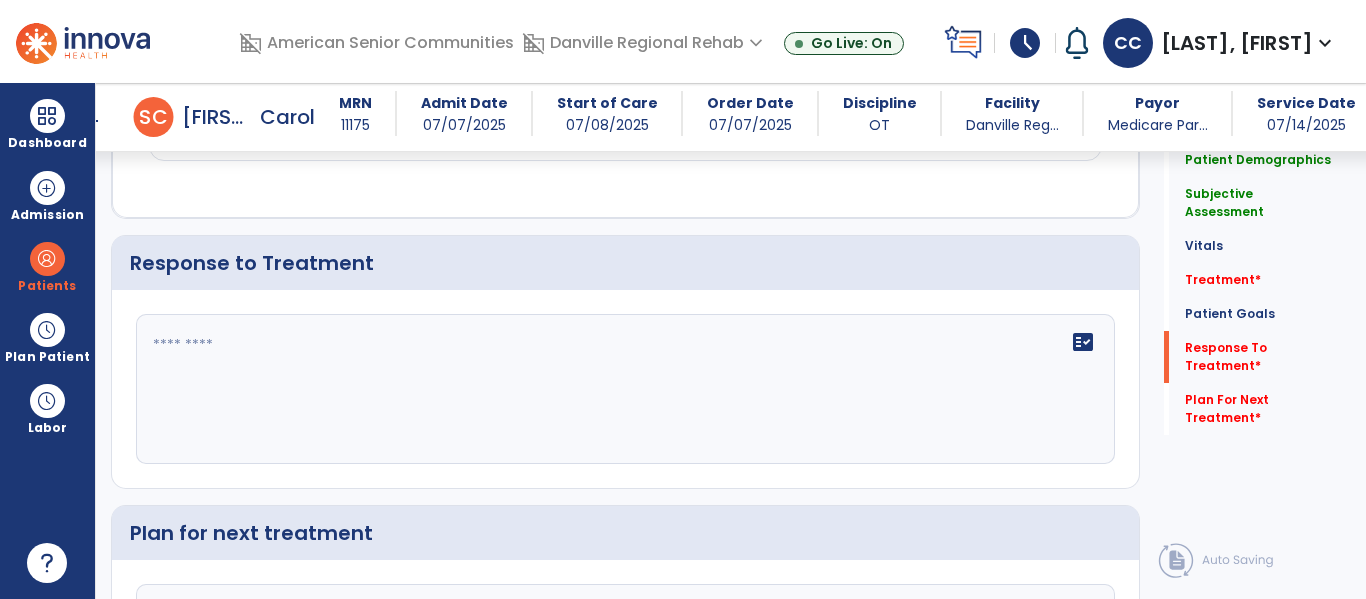click on "fact_check" 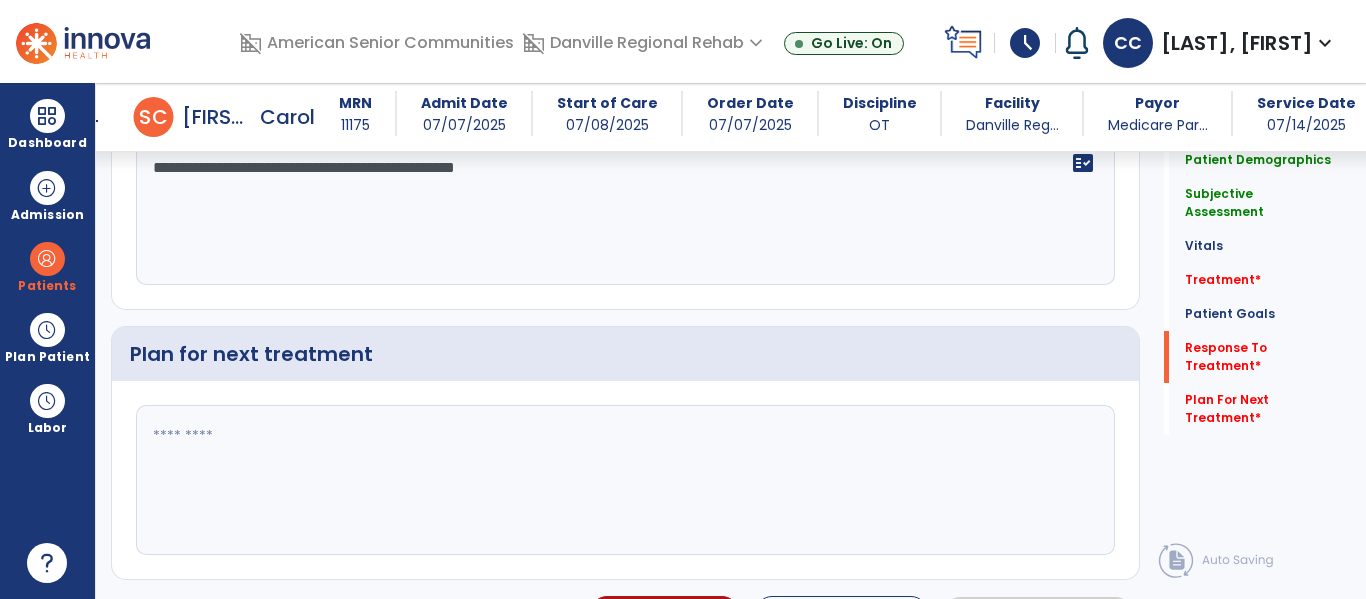 scroll, scrollTop: 2322, scrollLeft: 0, axis: vertical 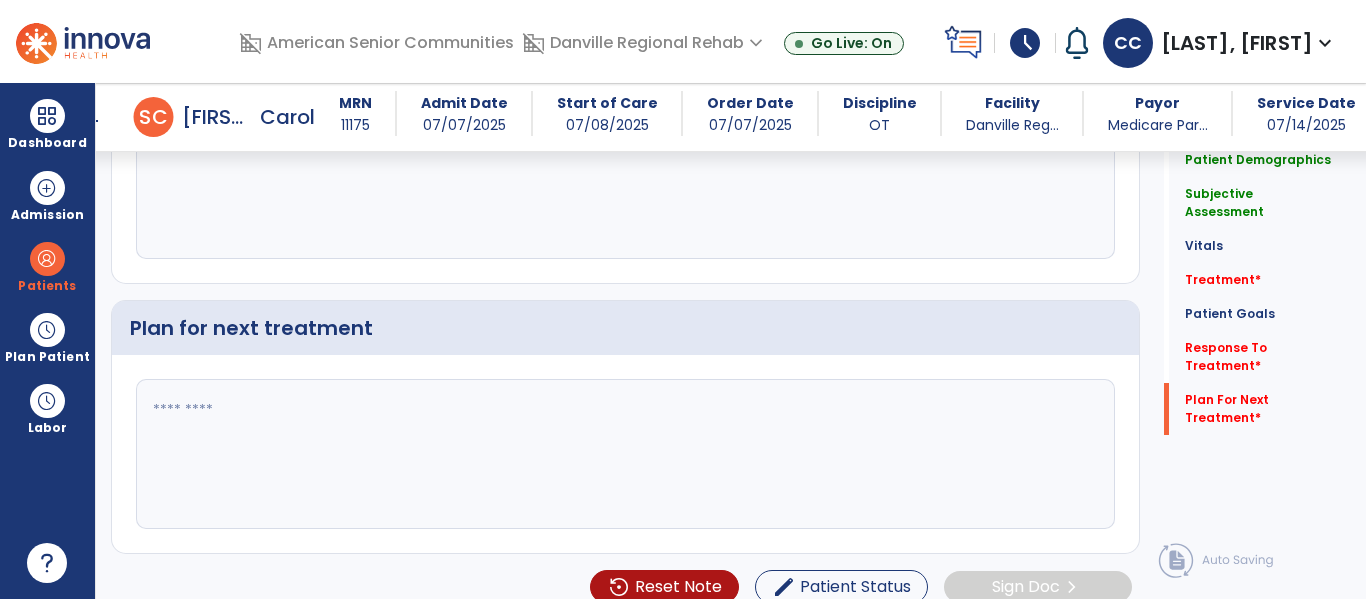 type on "**********" 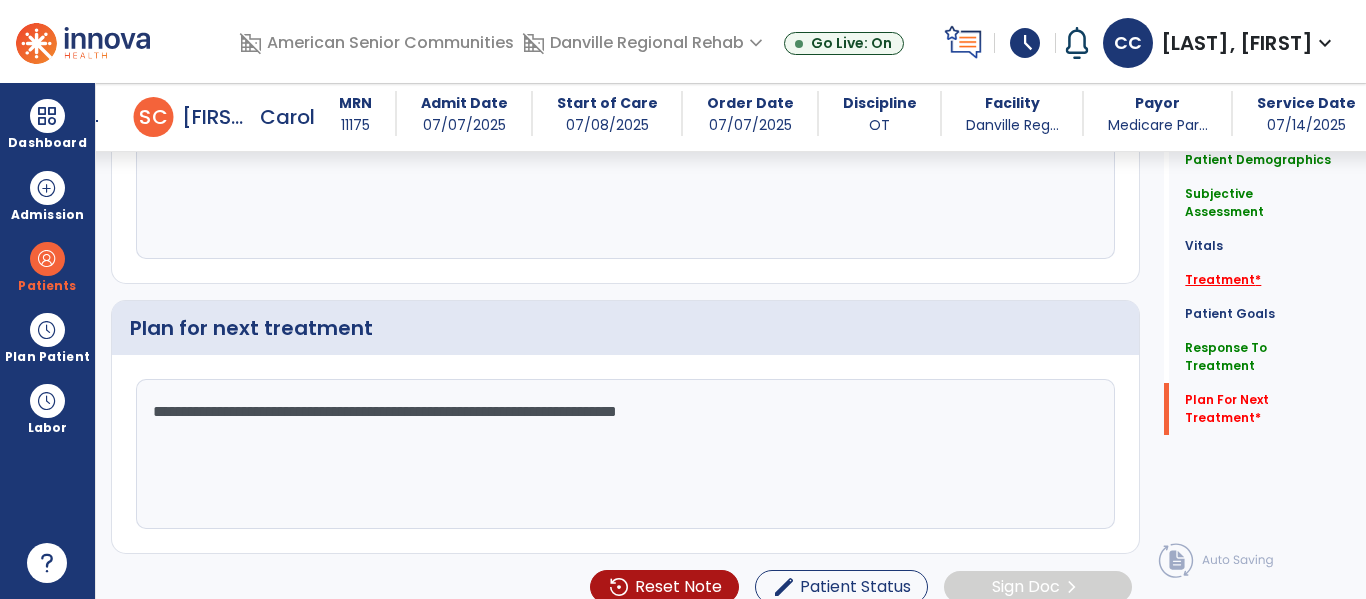 type on "**********" 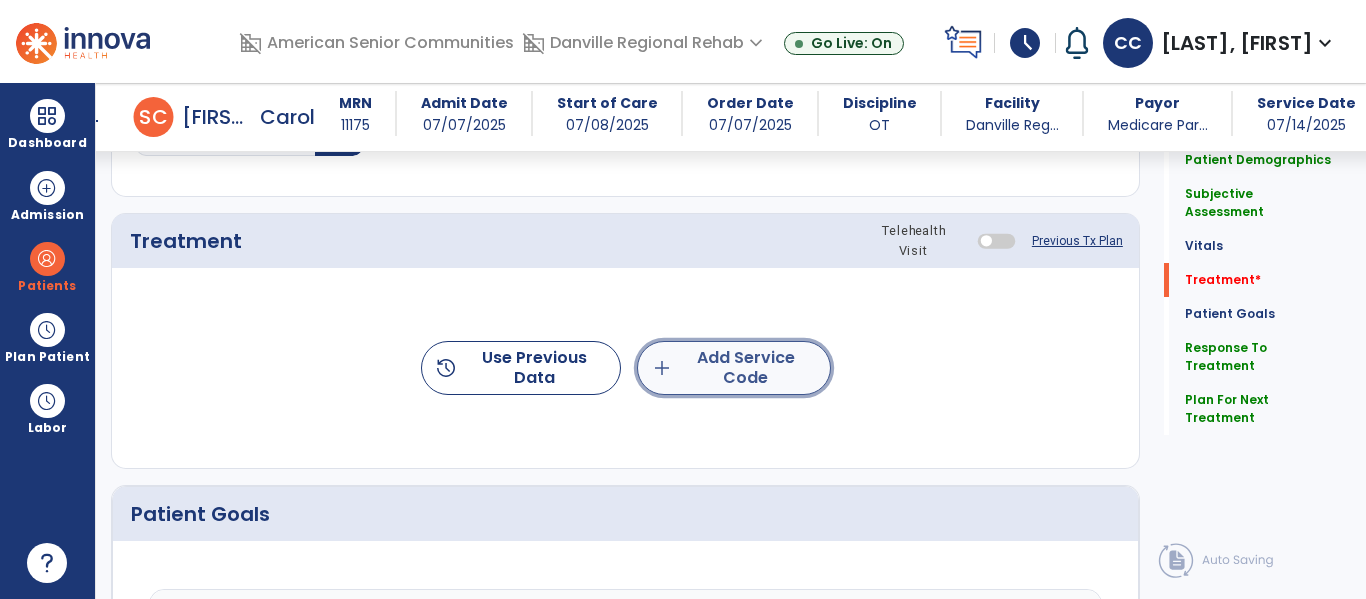 click on "add  Add Service Code" 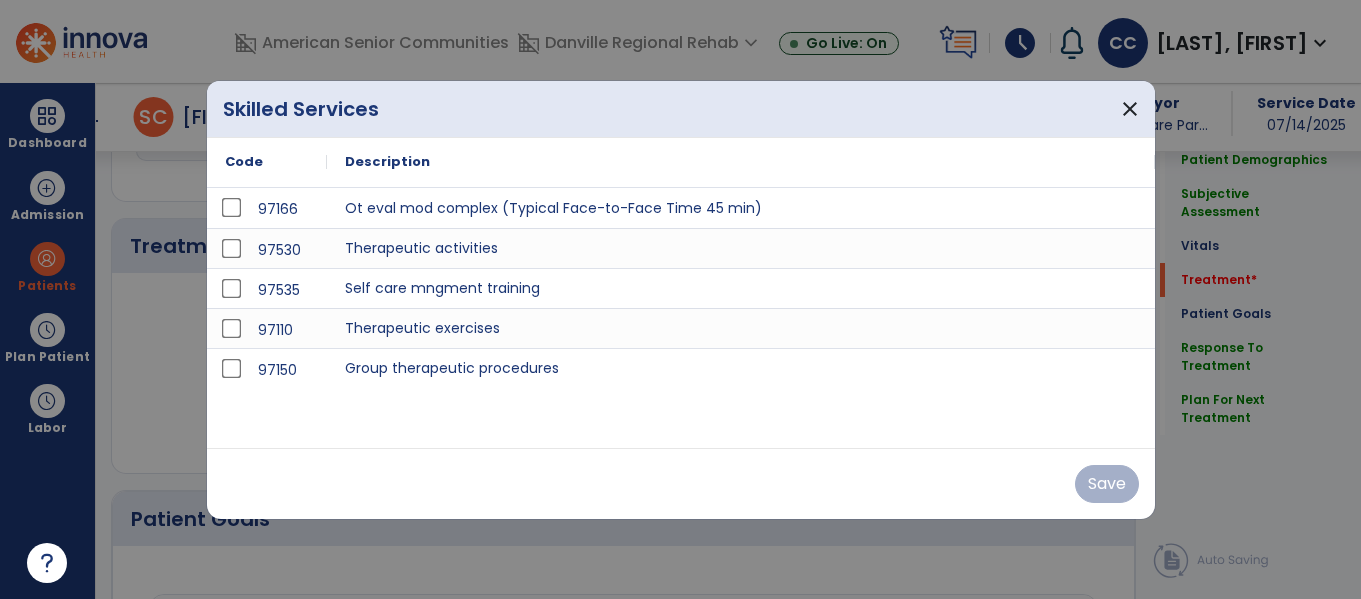 scroll, scrollTop: 1156, scrollLeft: 0, axis: vertical 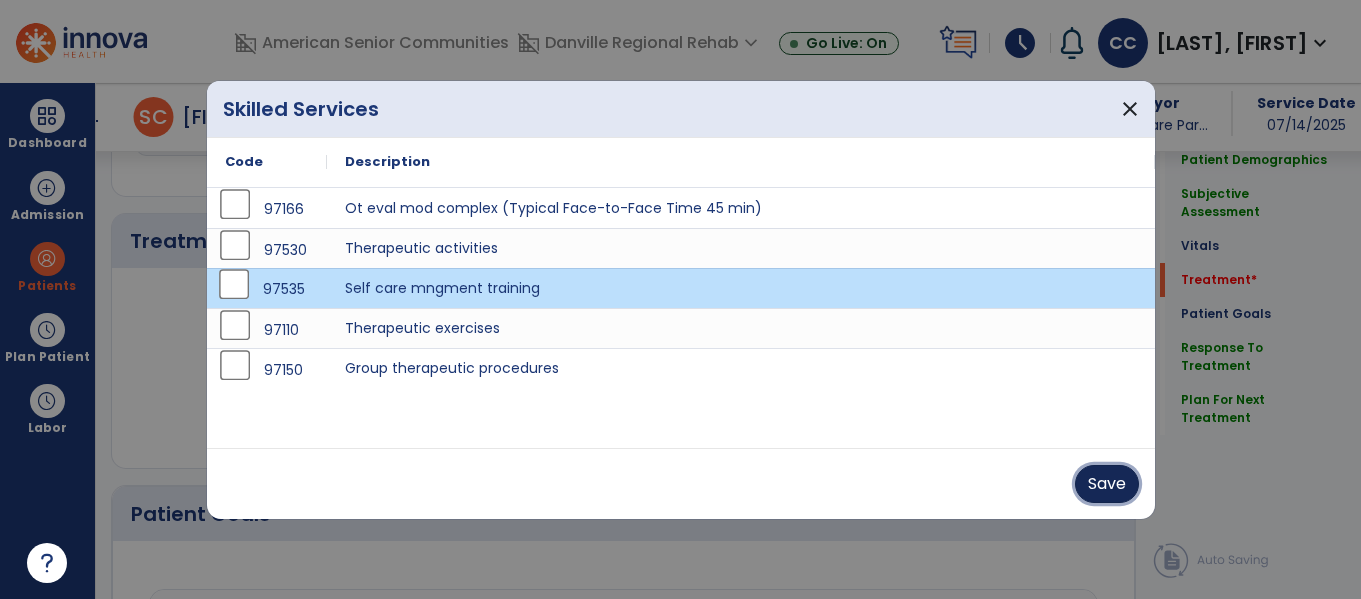 click on "Save" at bounding box center [1107, 484] 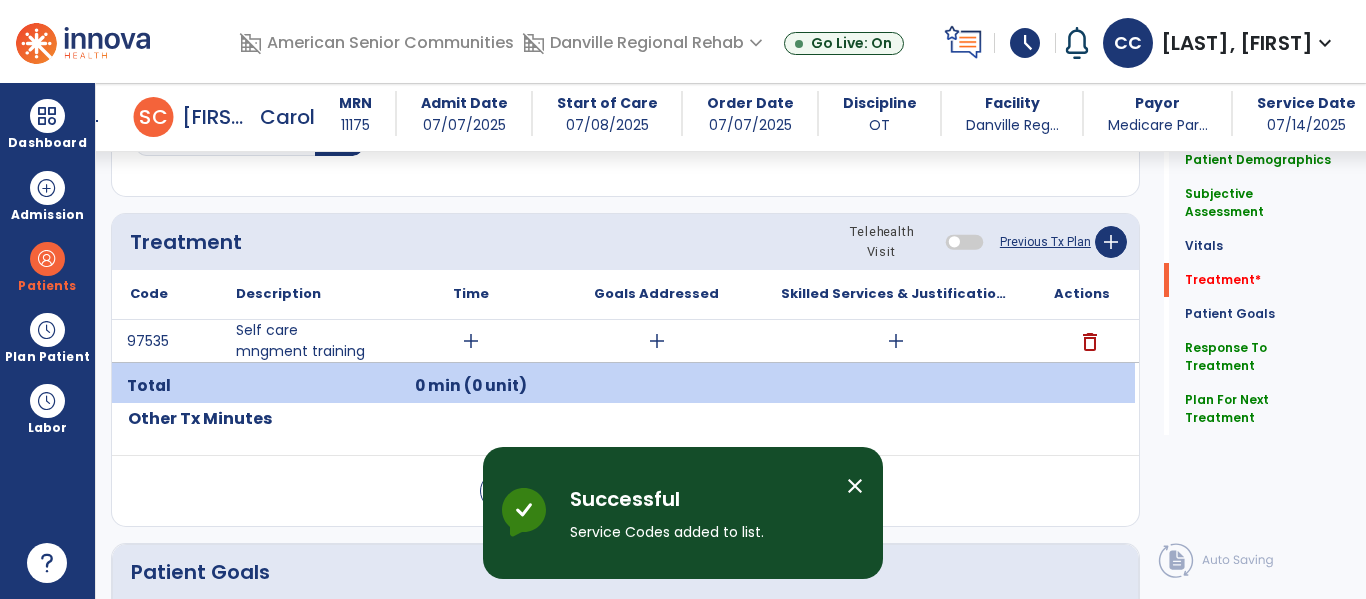 click on "add" at bounding box center (471, 341) 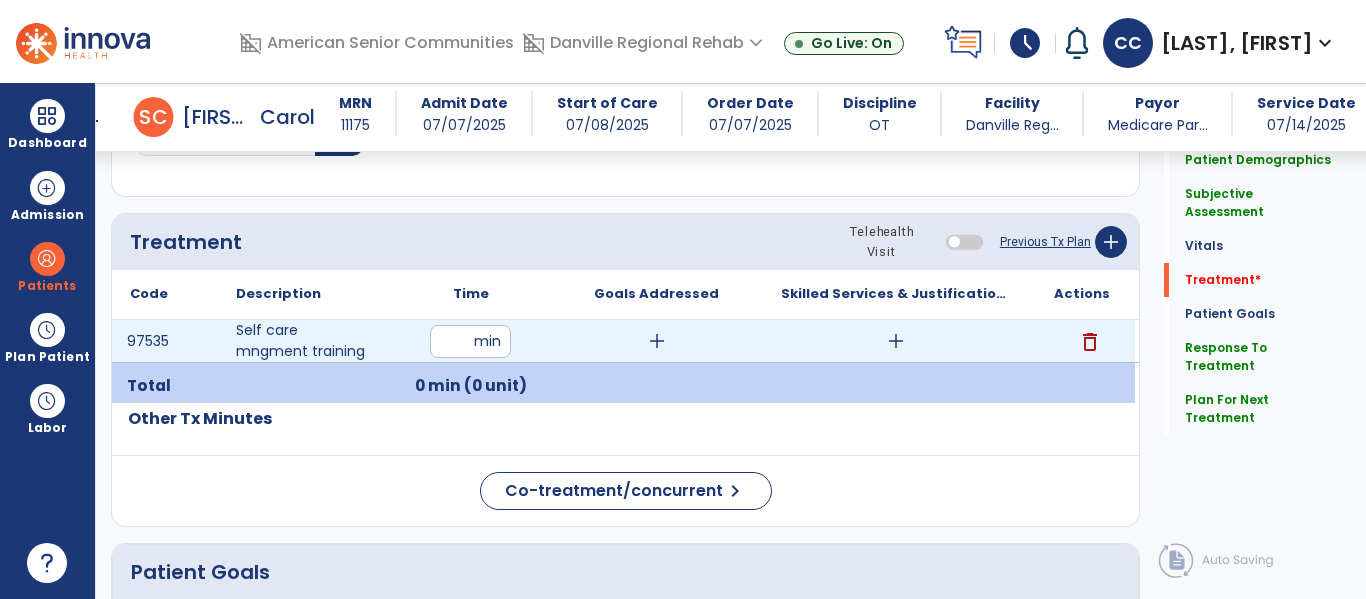 type on "**" 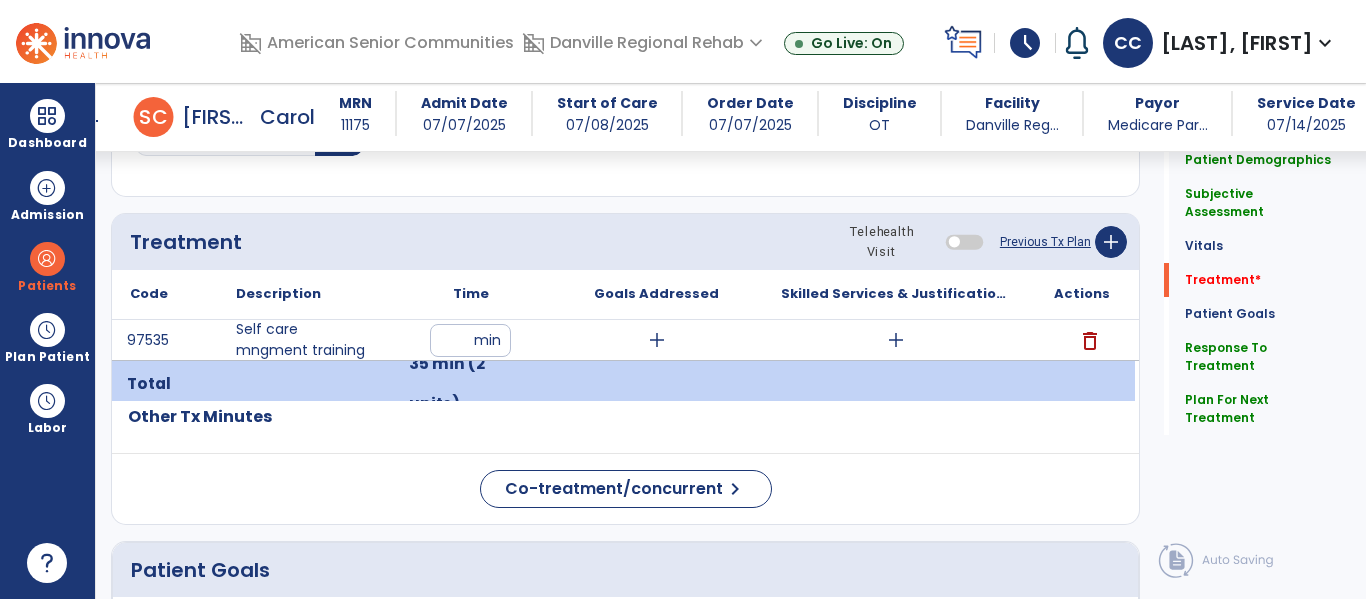 click on "add" at bounding box center (656, 340) 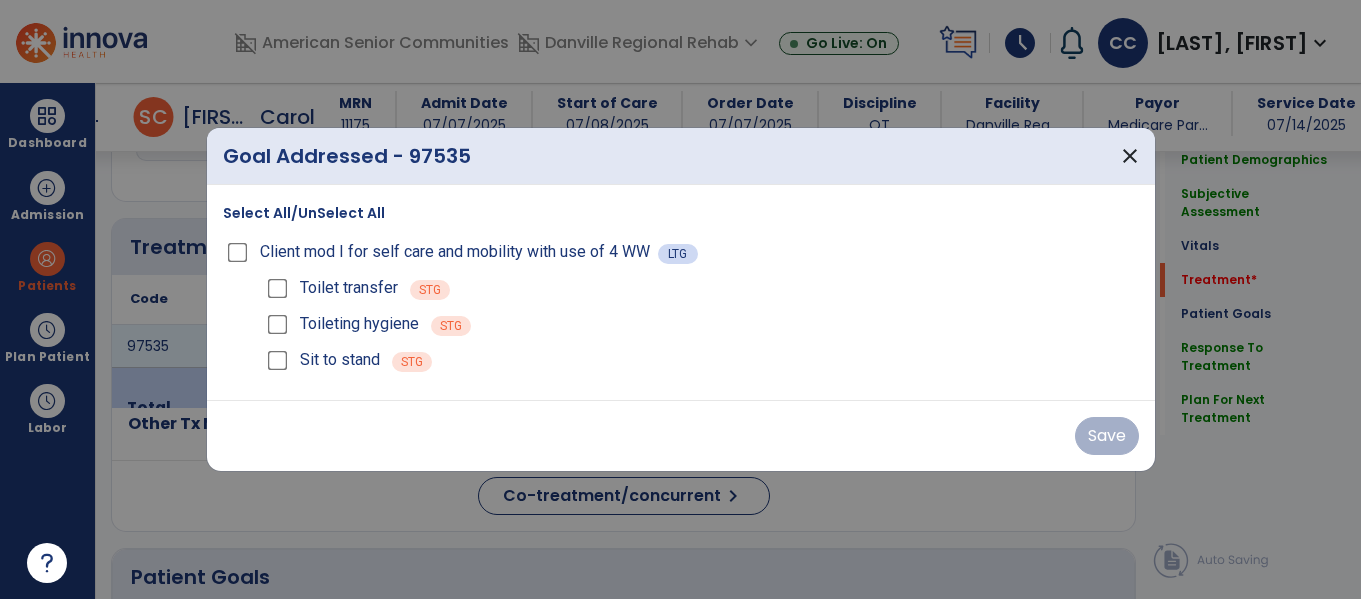 scroll, scrollTop: 1156, scrollLeft: 0, axis: vertical 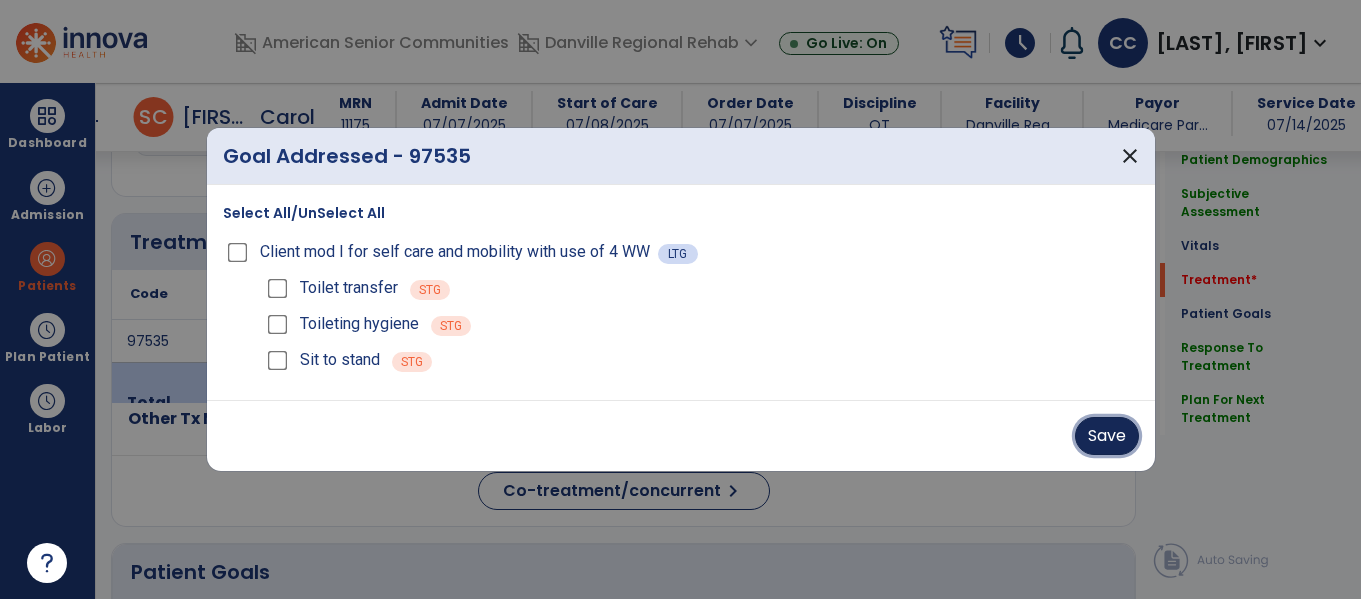 click on "Save" at bounding box center (1107, 436) 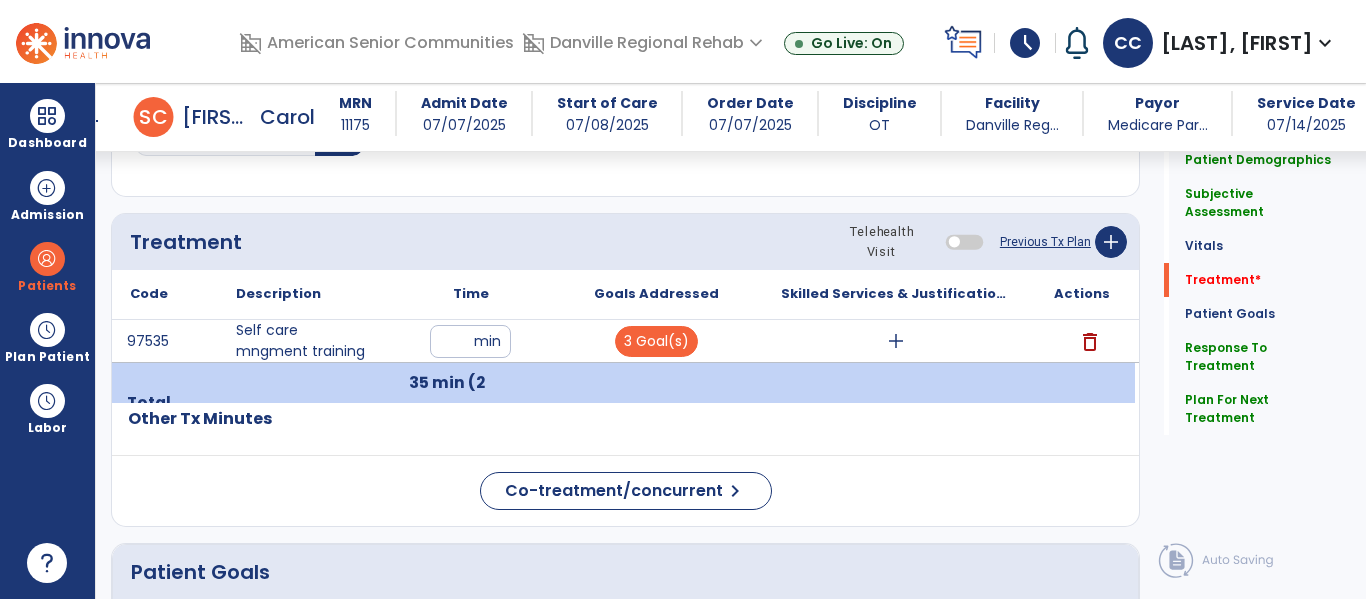 click on "add" at bounding box center (896, 341) 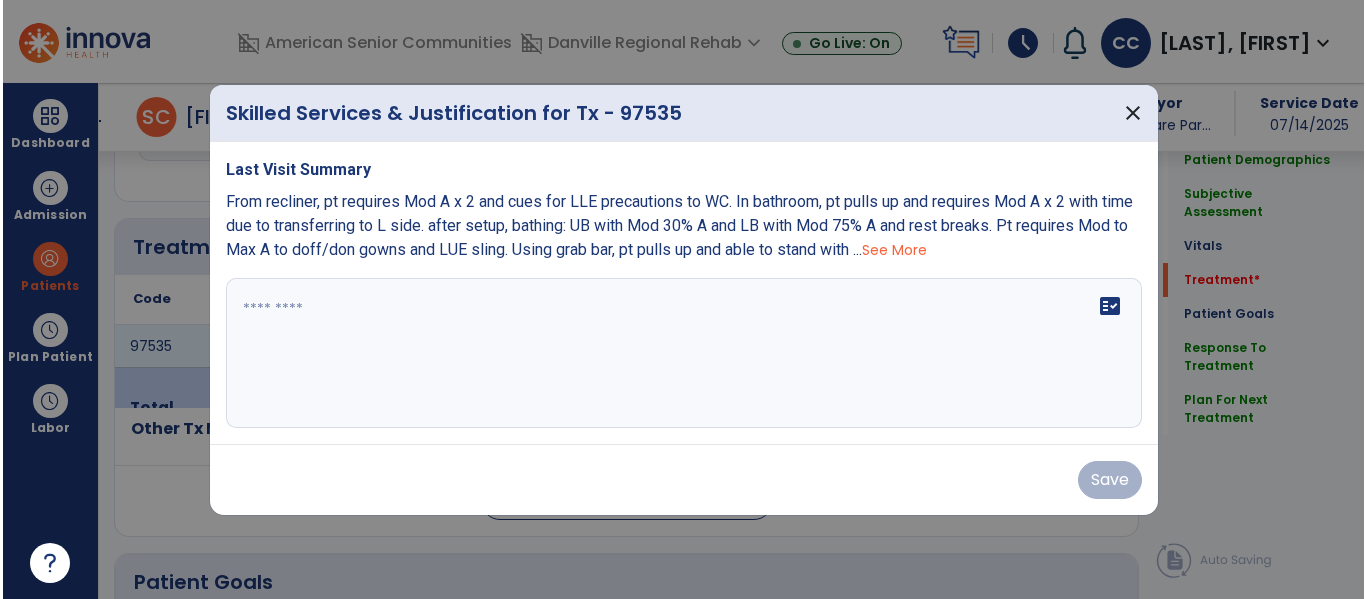 scroll, scrollTop: 1156, scrollLeft: 0, axis: vertical 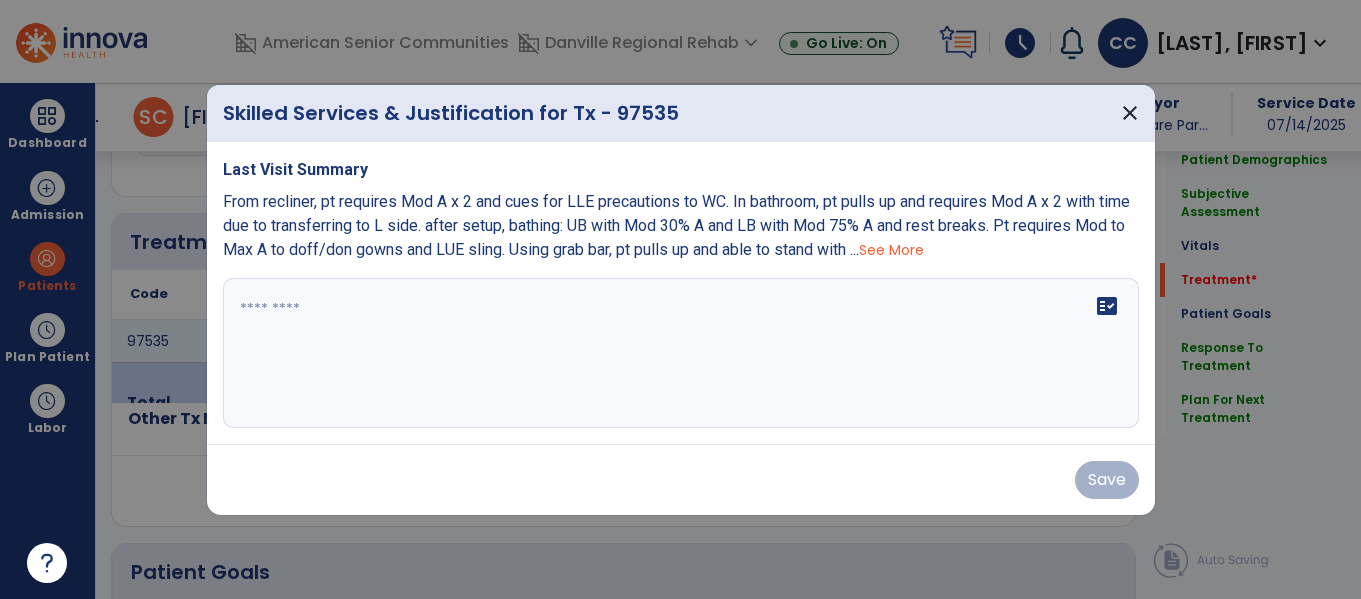 click at bounding box center [681, 353] 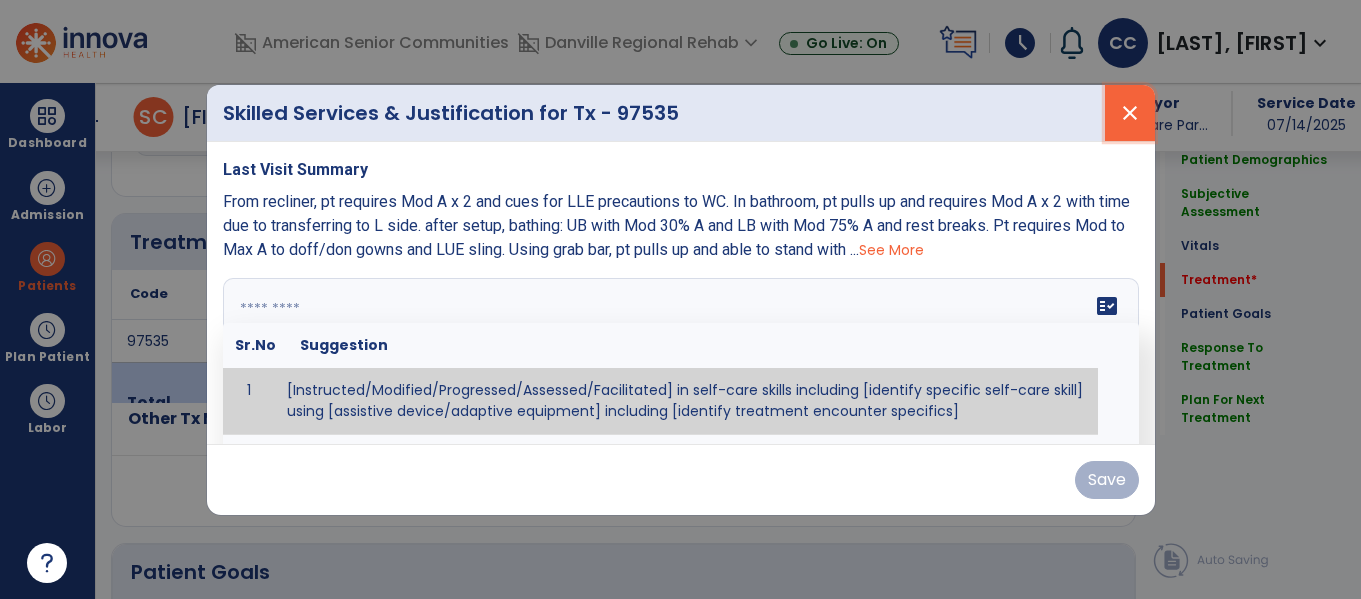 click on "close" at bounding box center (1130, 113) 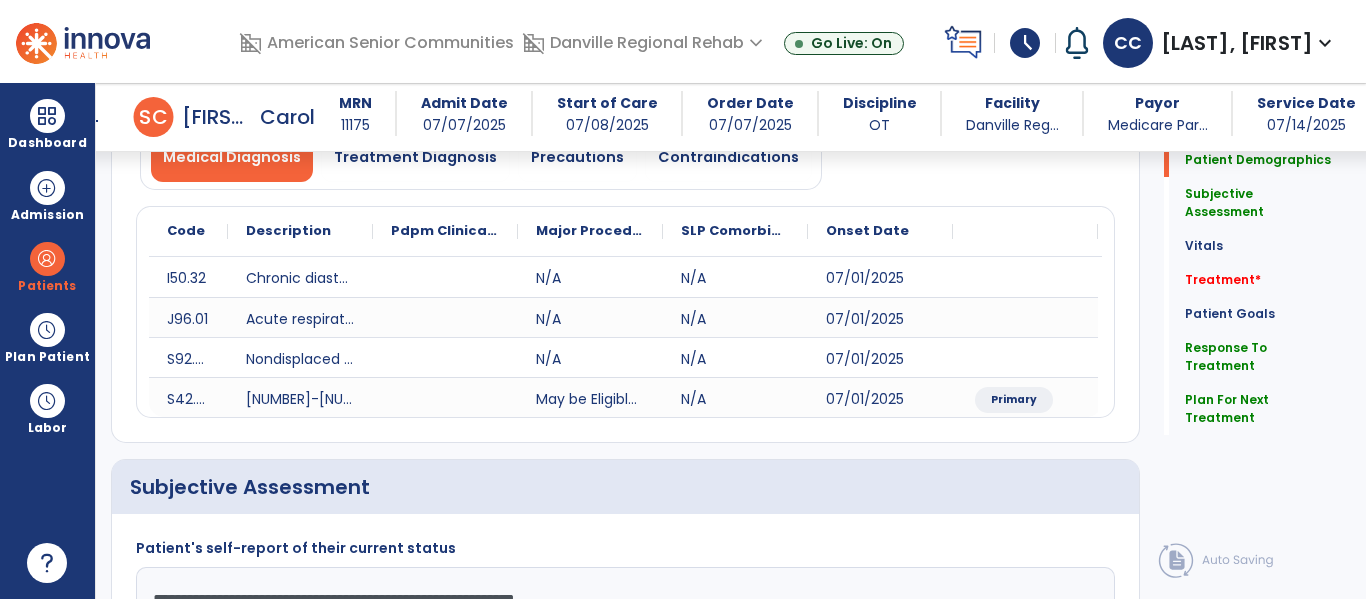 scroll, scrollTop: 0, scrollLeft: 0, axis: both 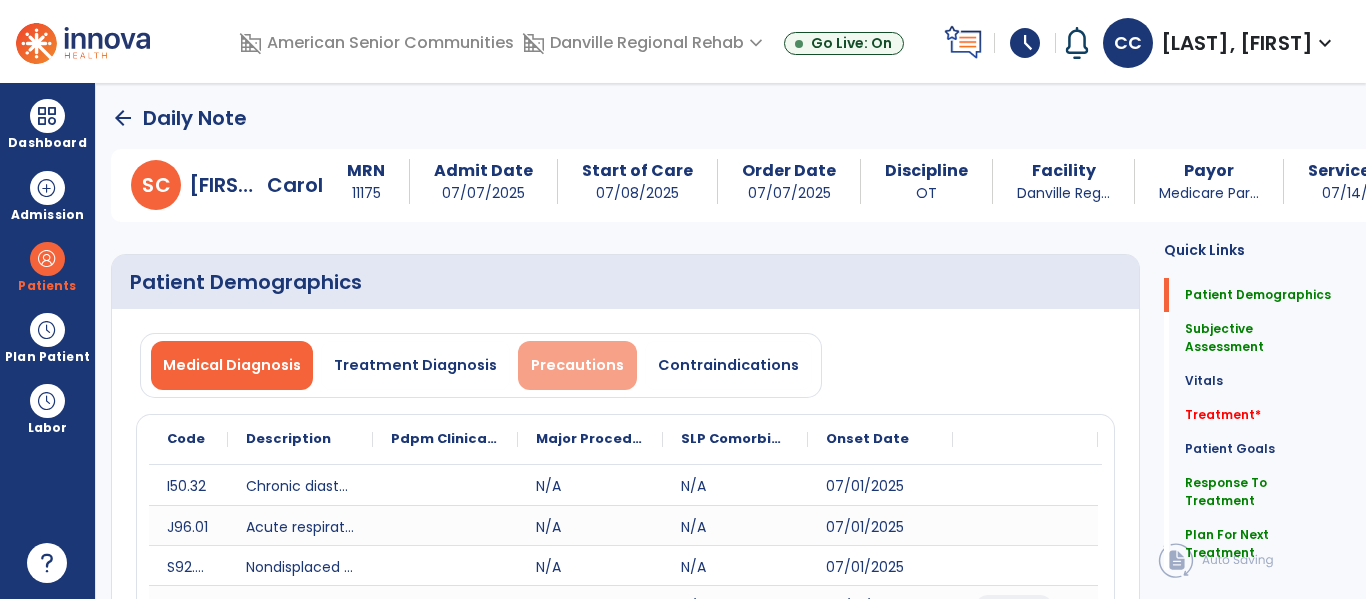 click on "Precautions" at bounding box center (577, 365) 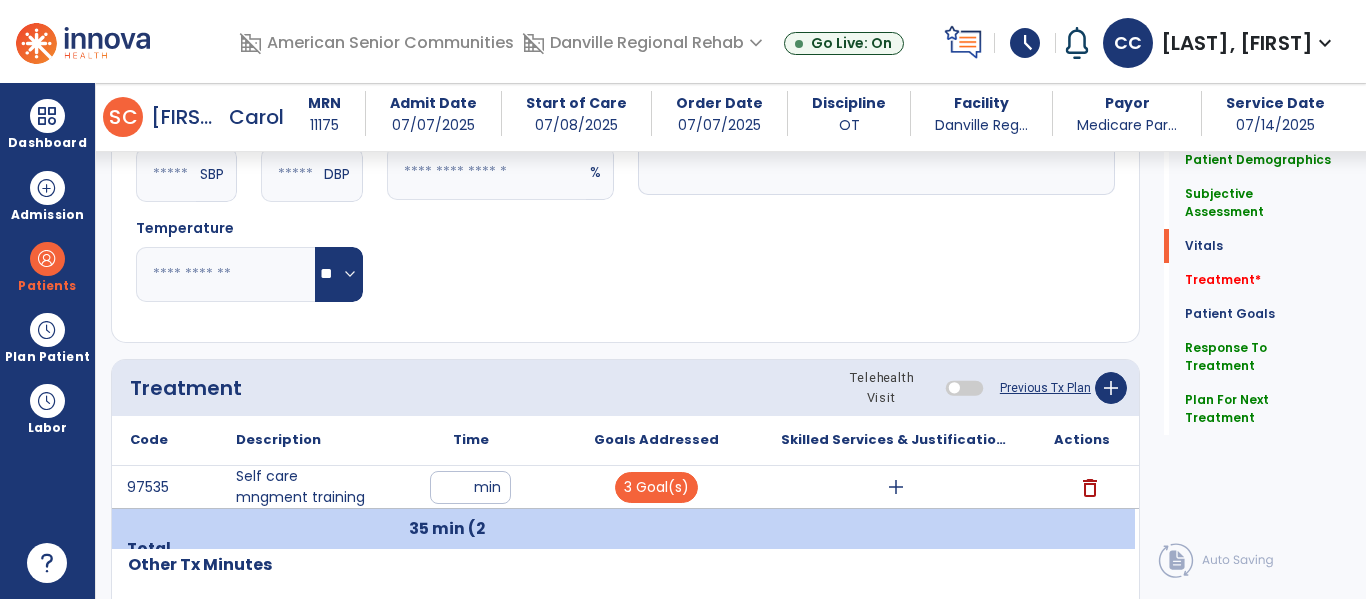 scroll, scrollTop: 1103, scrollLeft: 0, axis: vertical 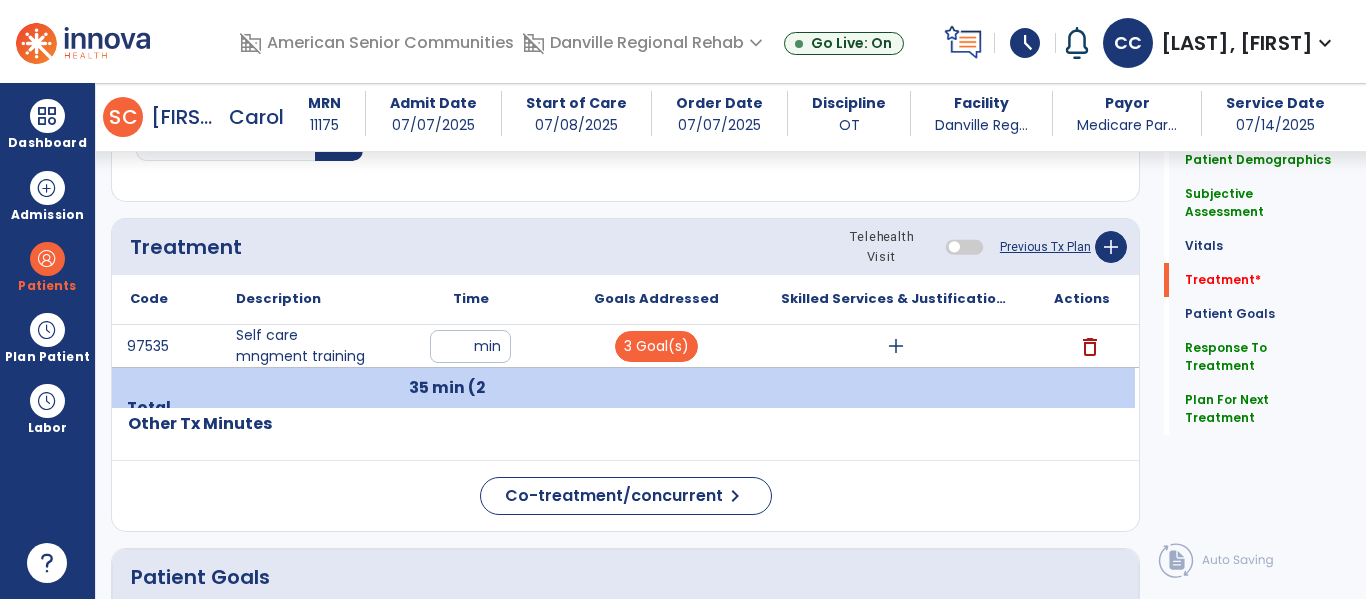 click on "add" at bounding box center (896, 346) 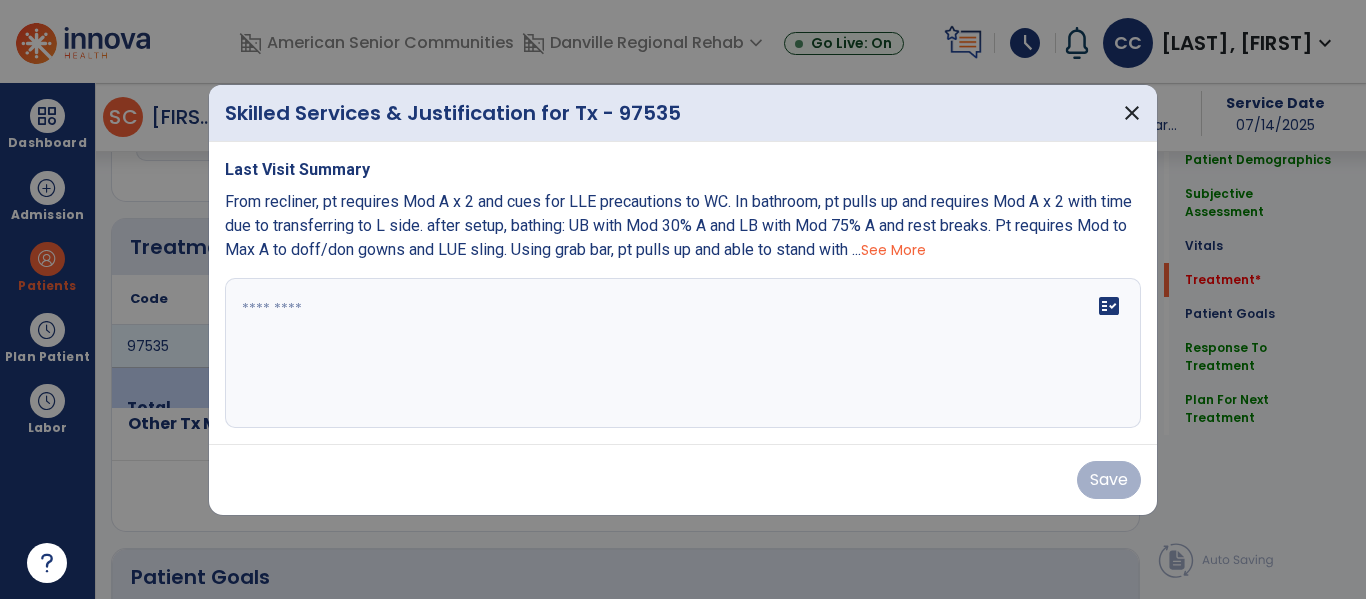 click on "fact_check" at bounding box center [683, 353] 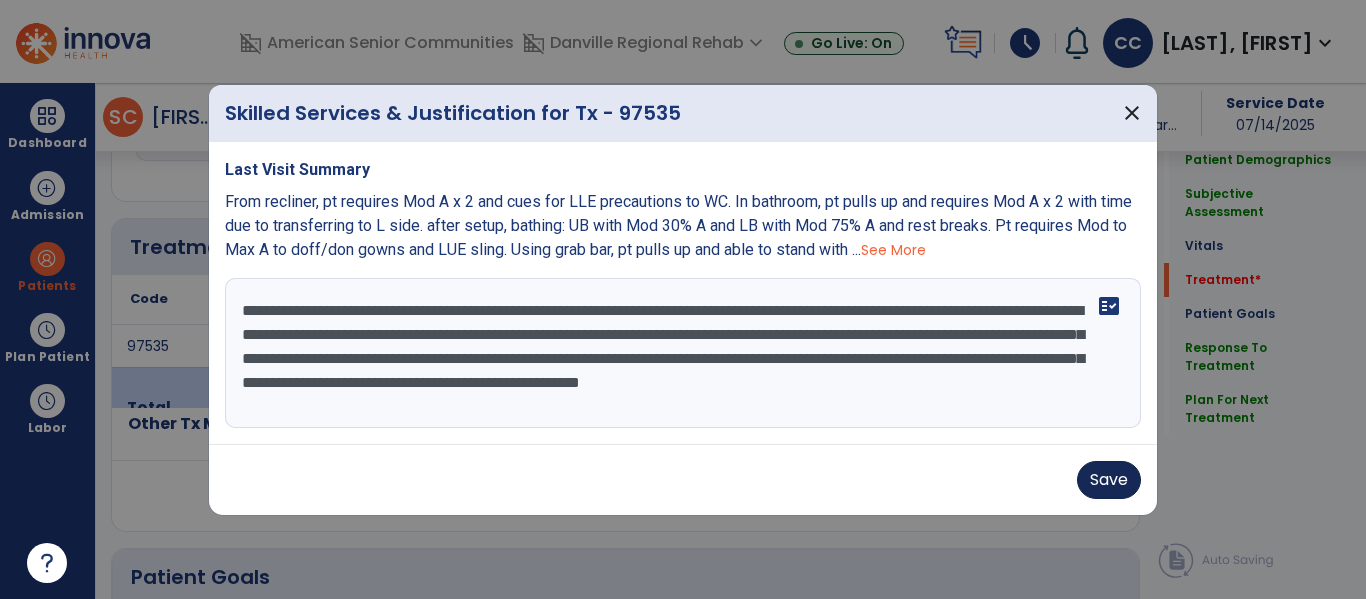 type on "**********" 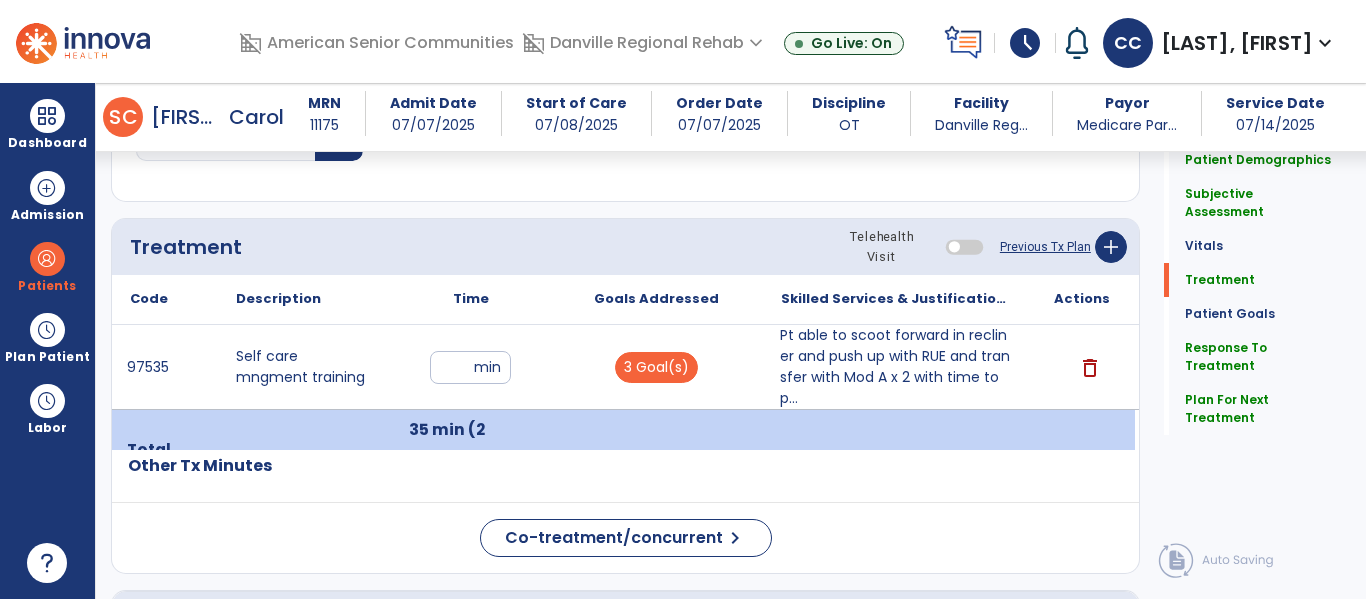 click on "Pt able to scoot forward in recliner and push up with RUE and transfer with Mod A x 2 with time to p..." at bounding box center [896, 367] 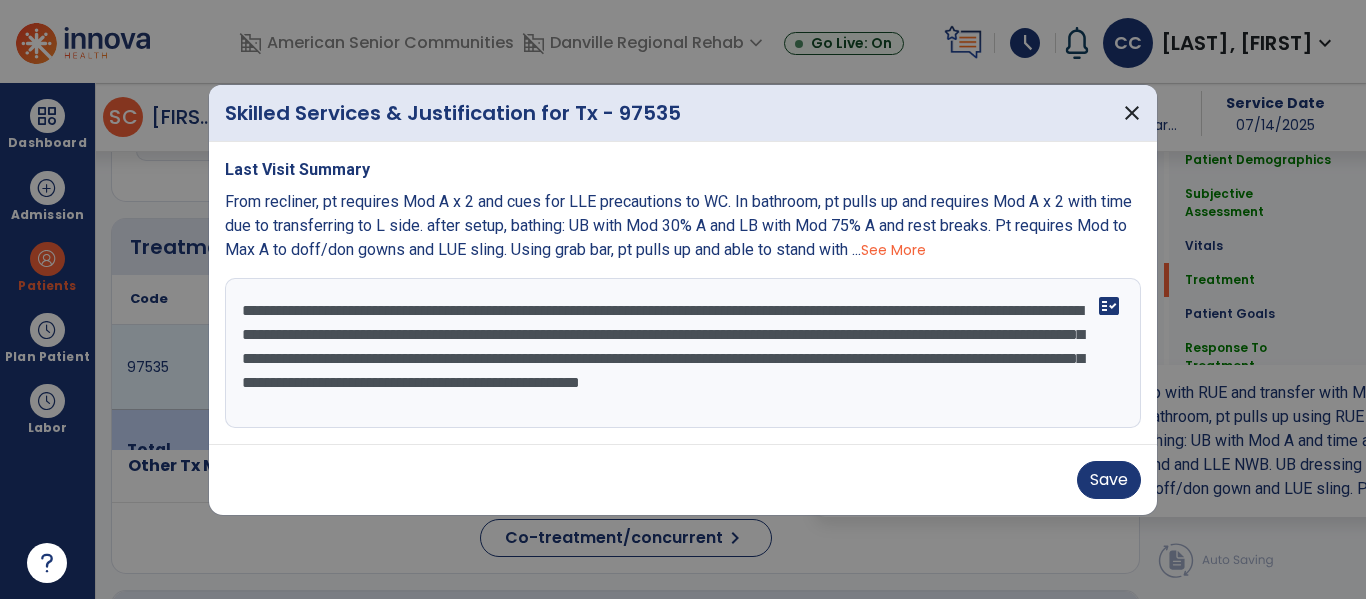 click on "**********" at bounding box center (683, 353) 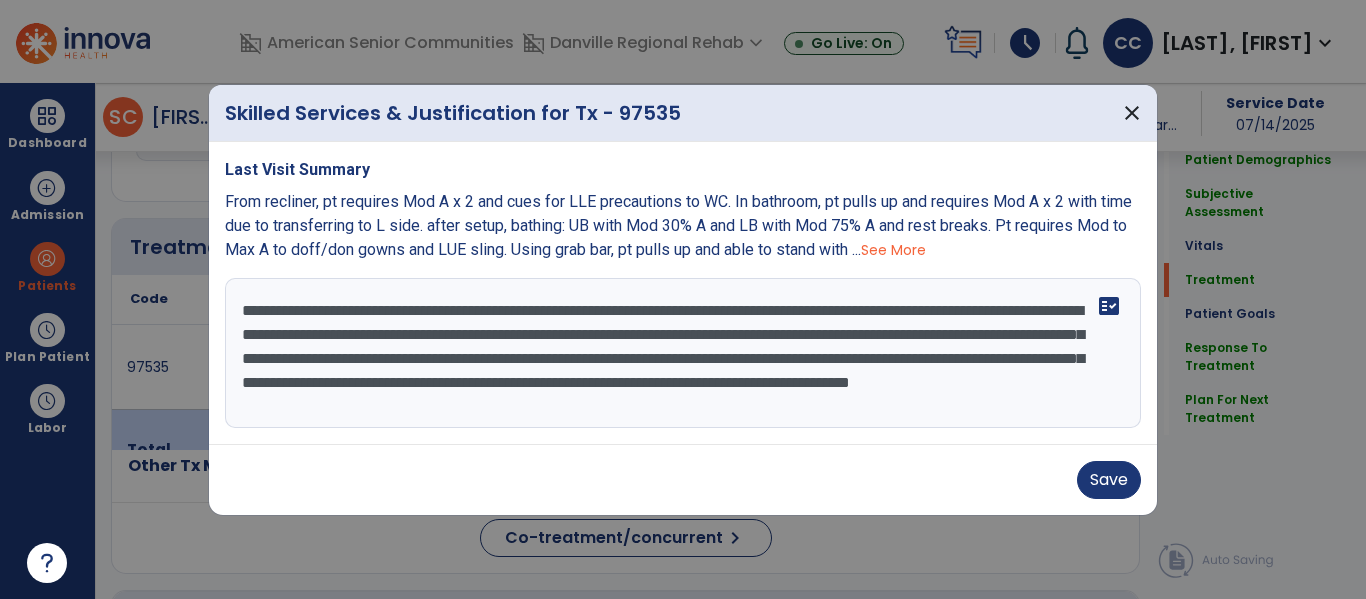scroll, scrollTop: 16, scrollLeft: 0, axis: vertical 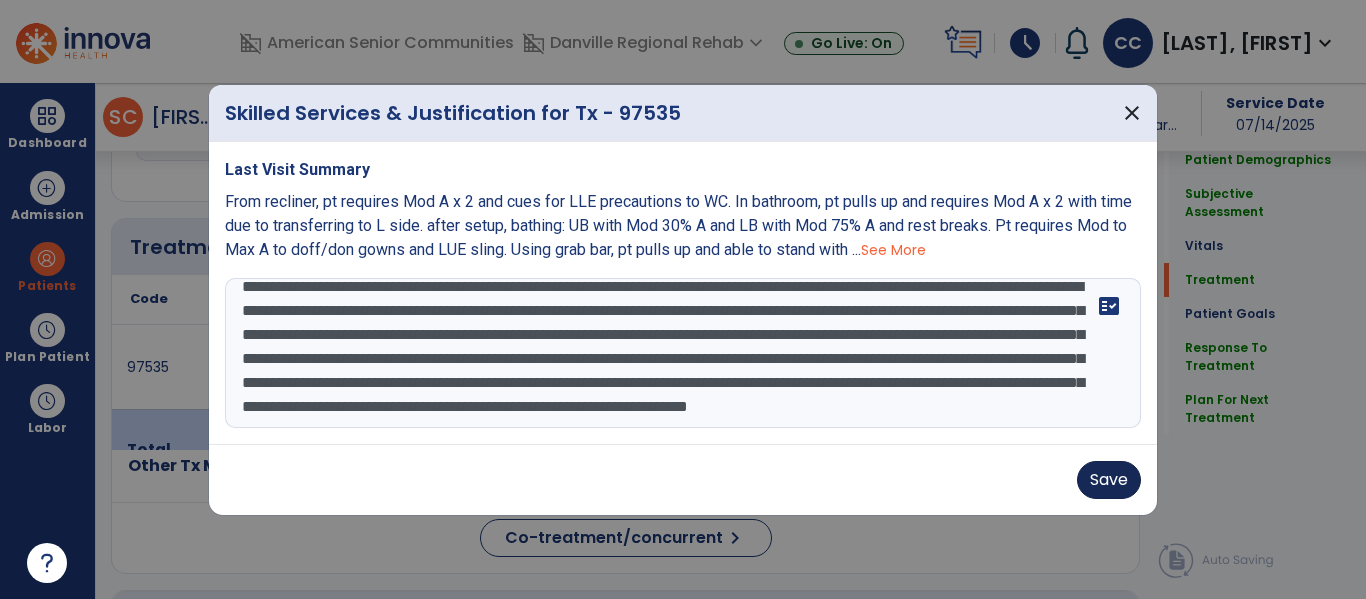 type on "**********" 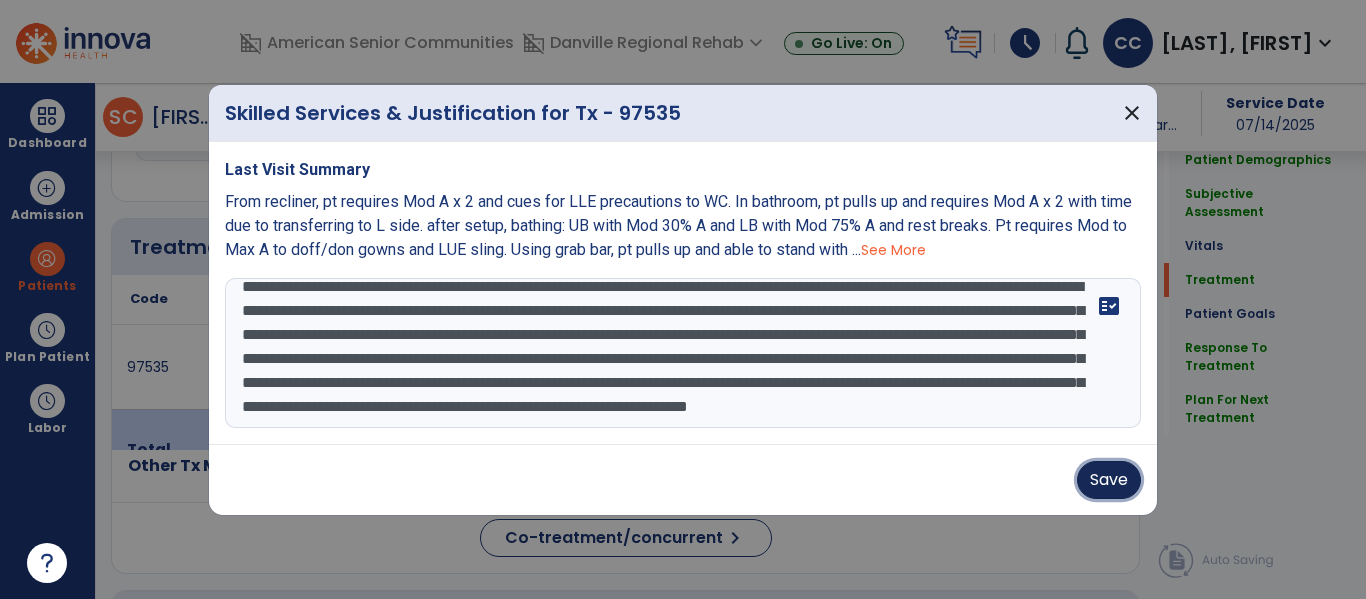 click on "Save" at bounding box center [1109, 480] 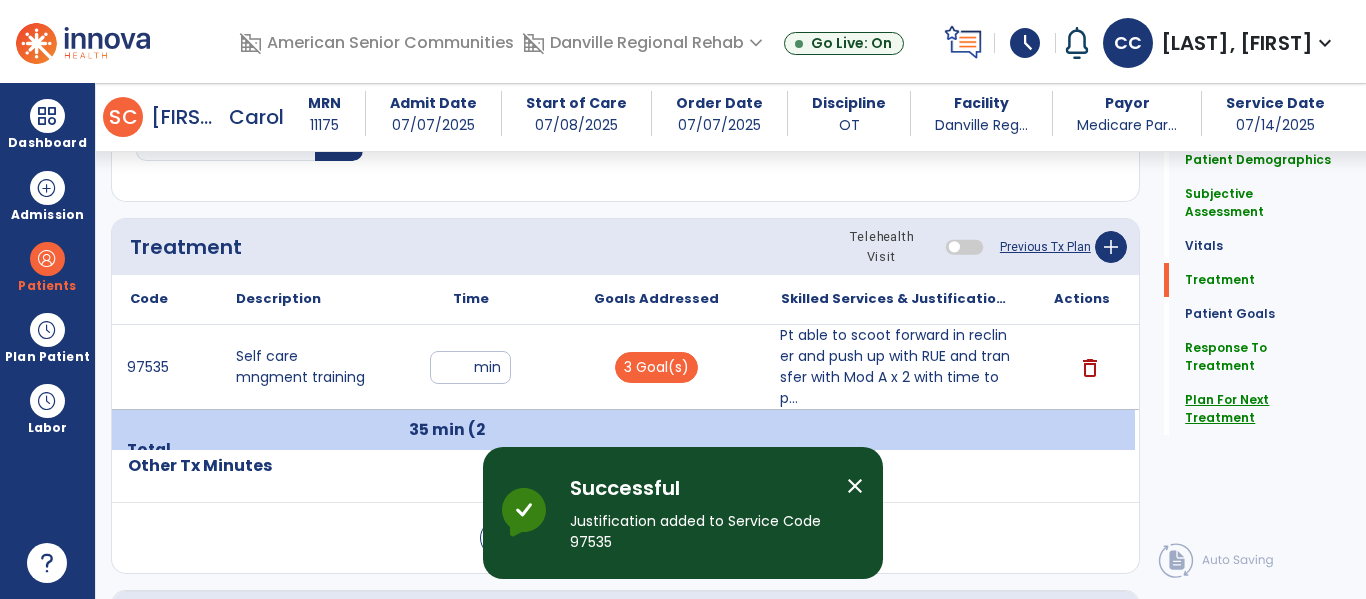 click on "Plan For Next Treatment" 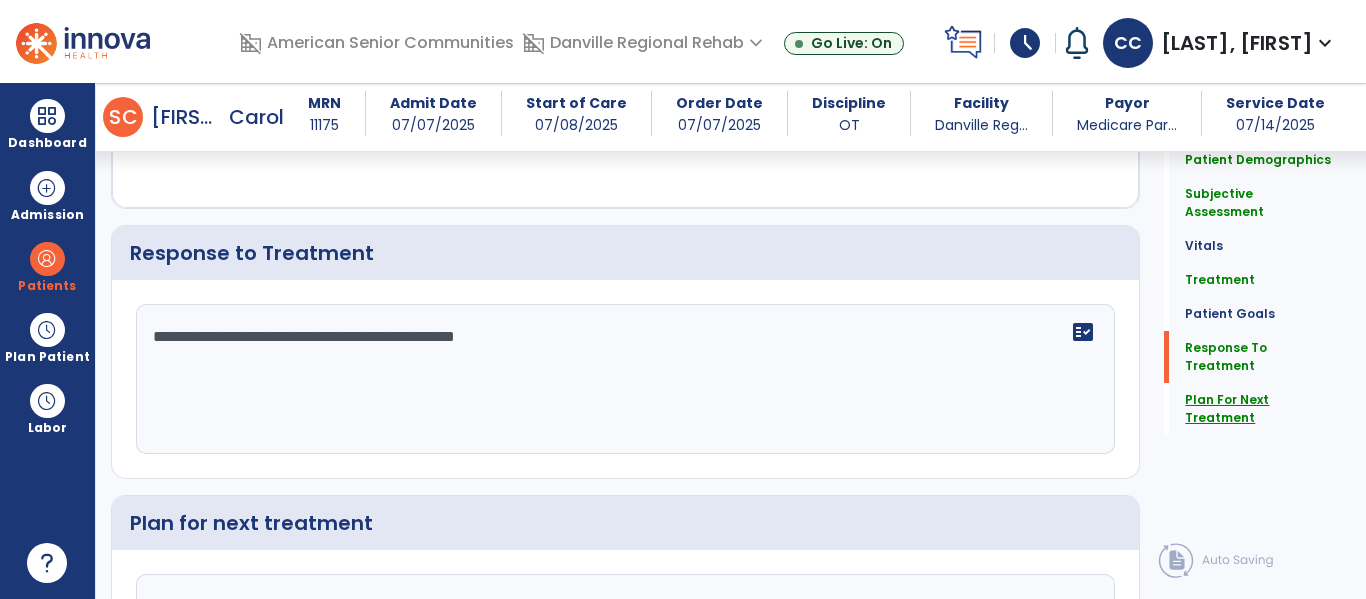 scroll, scrollTop: 2374, scrollLeft: 0, axis: vertical 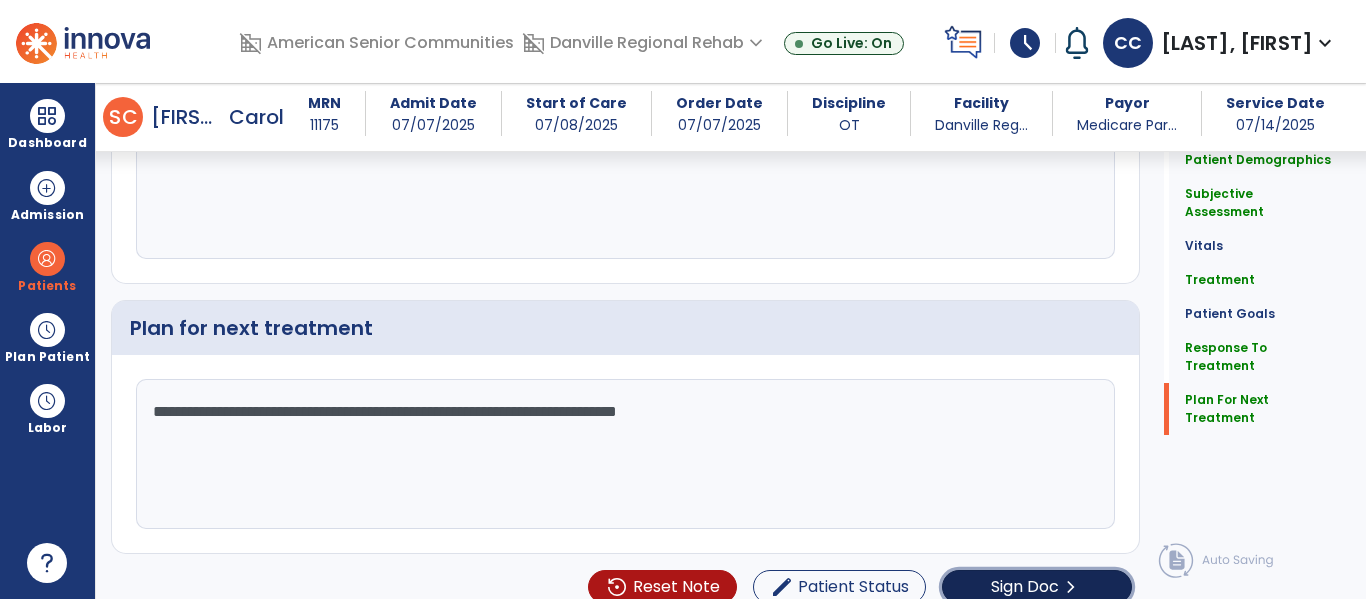click on "Sign Doc" 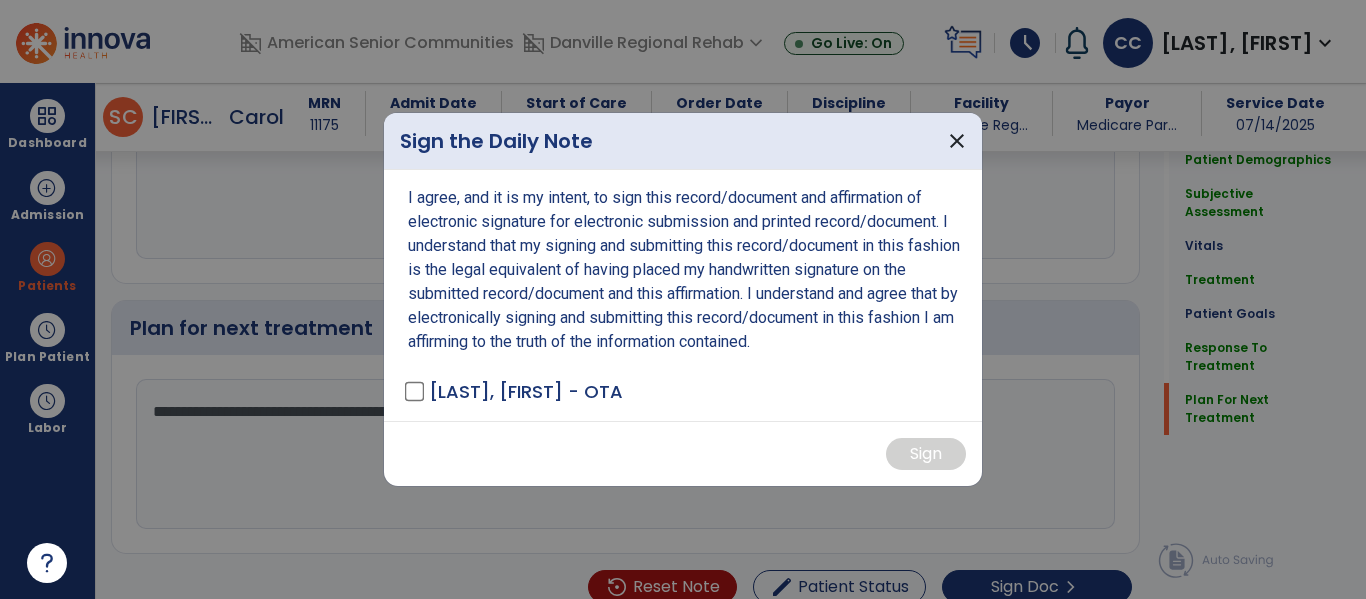 click on "[LAST], [FIRST]  - OTA" at bounding box center (526, 391) 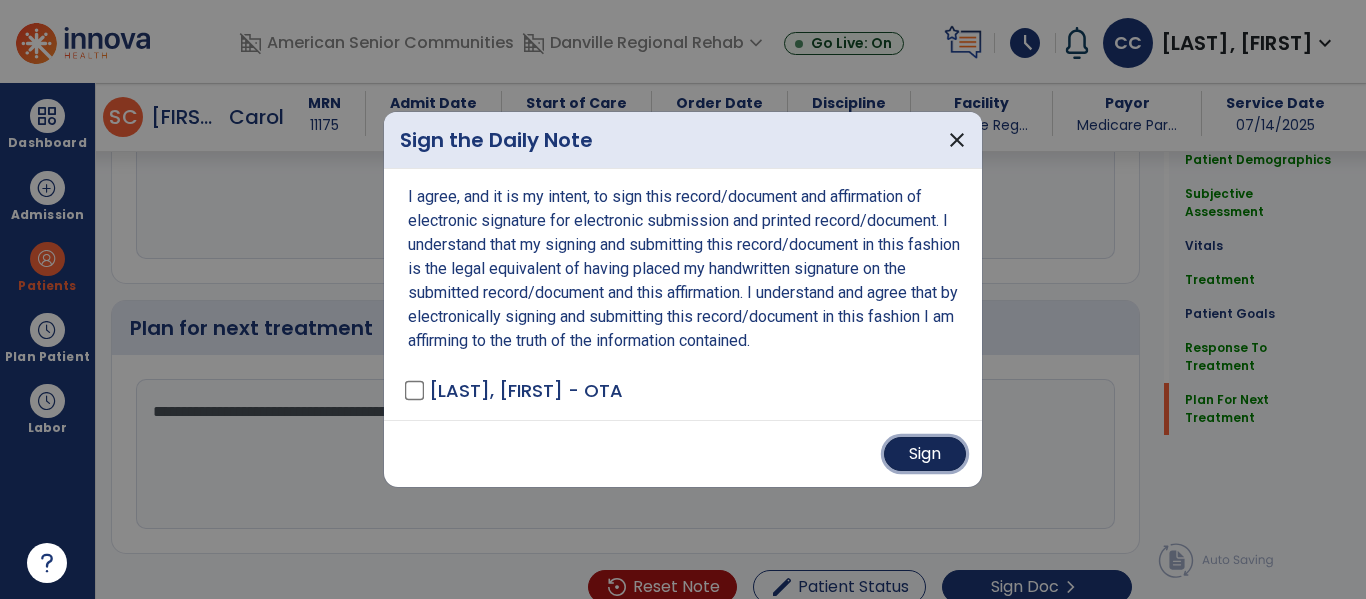 click on "Sign" at bounding box center (925, 454) 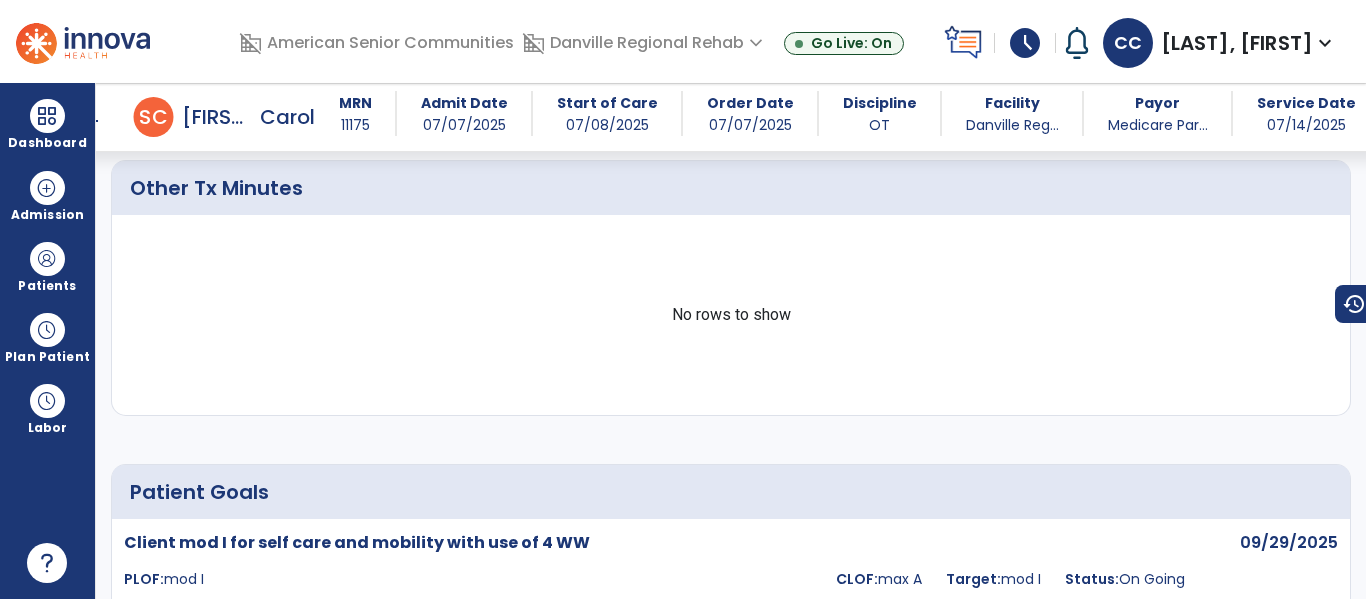 scroll, scrollTop: 0, scrollLeft: 0, axis: both 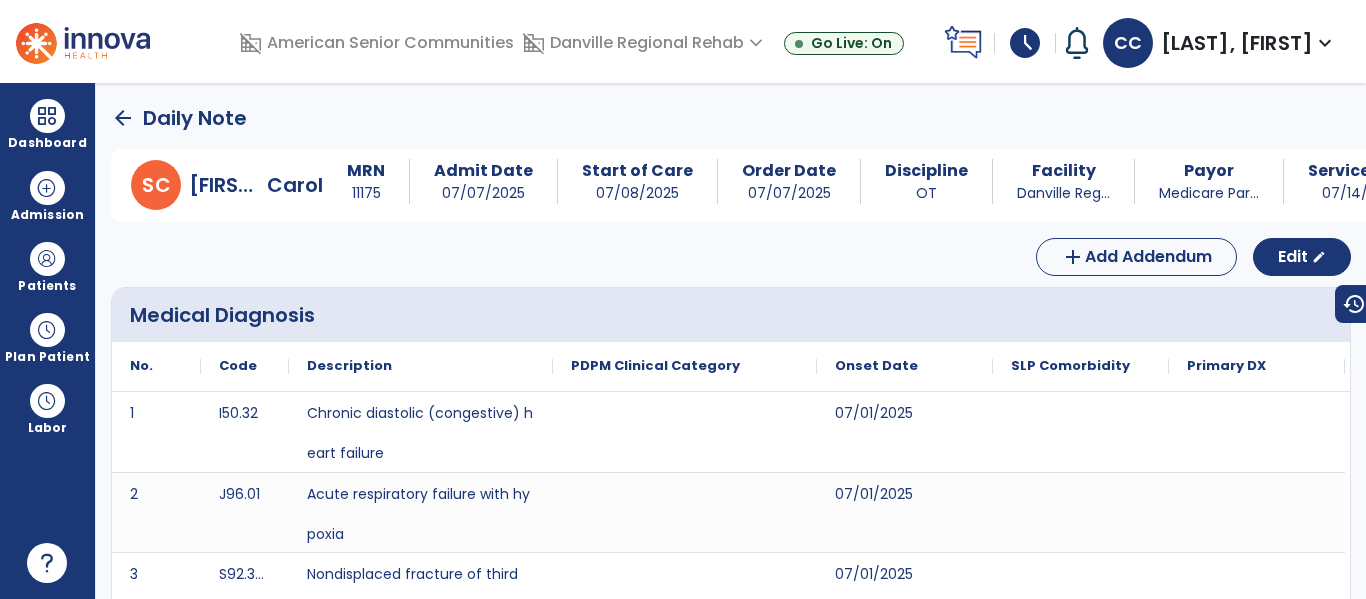 click on "arrow_back" 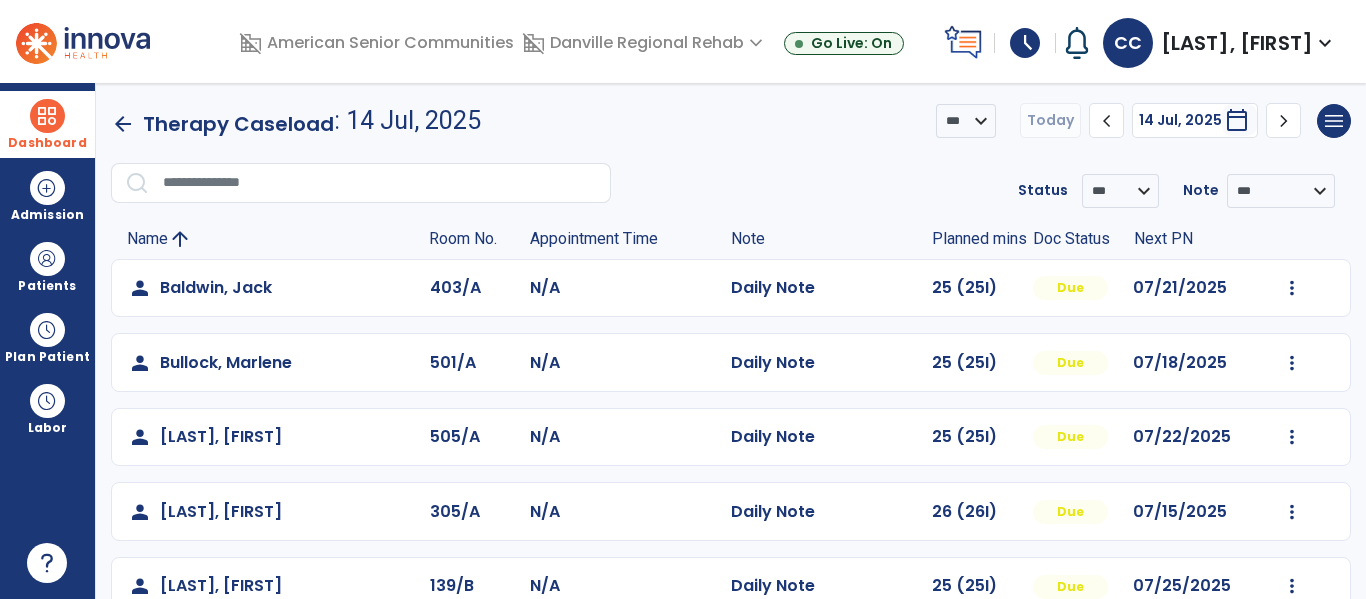click on "Dashboard" at bounding box center [47, 124] 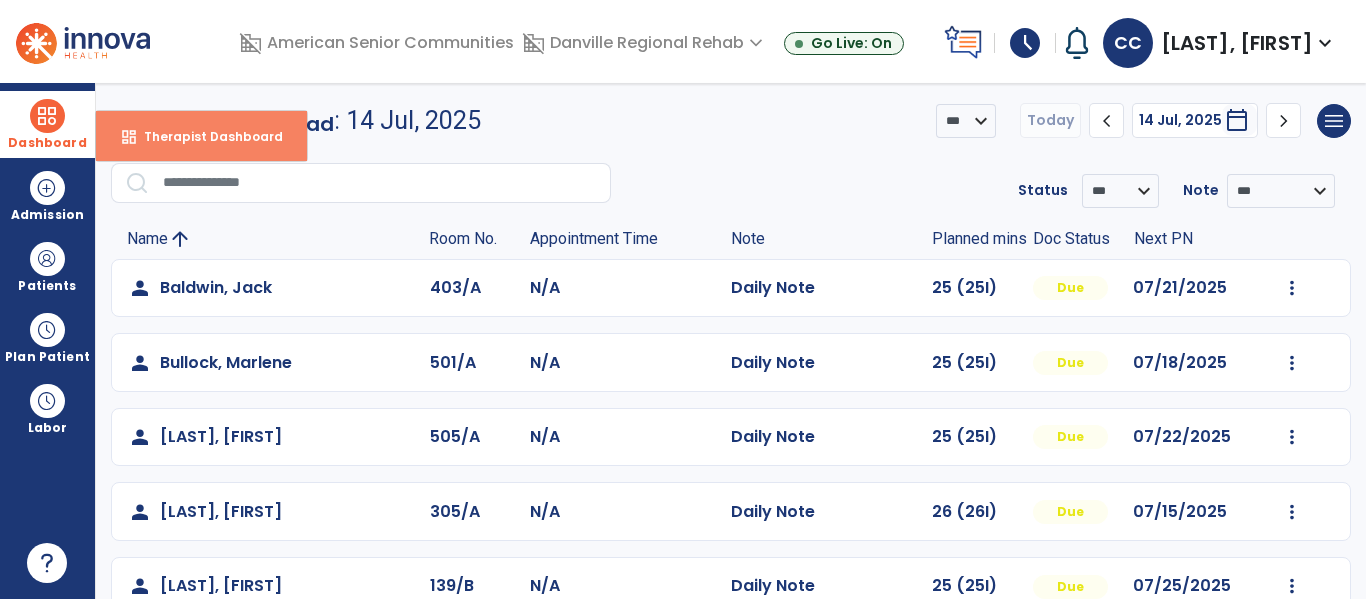 click on "Therapist Dashboard" at bounding box center [205, 136] 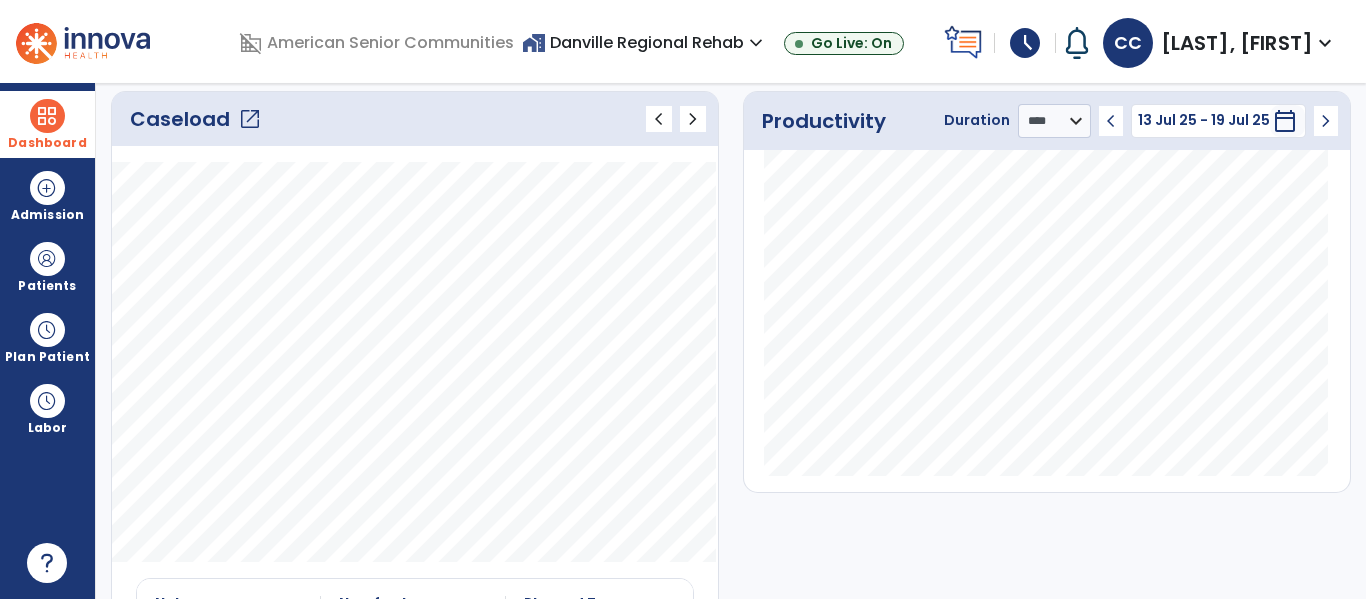 scroll, scrollTop: 0, scrollLeft: 0, axis: both 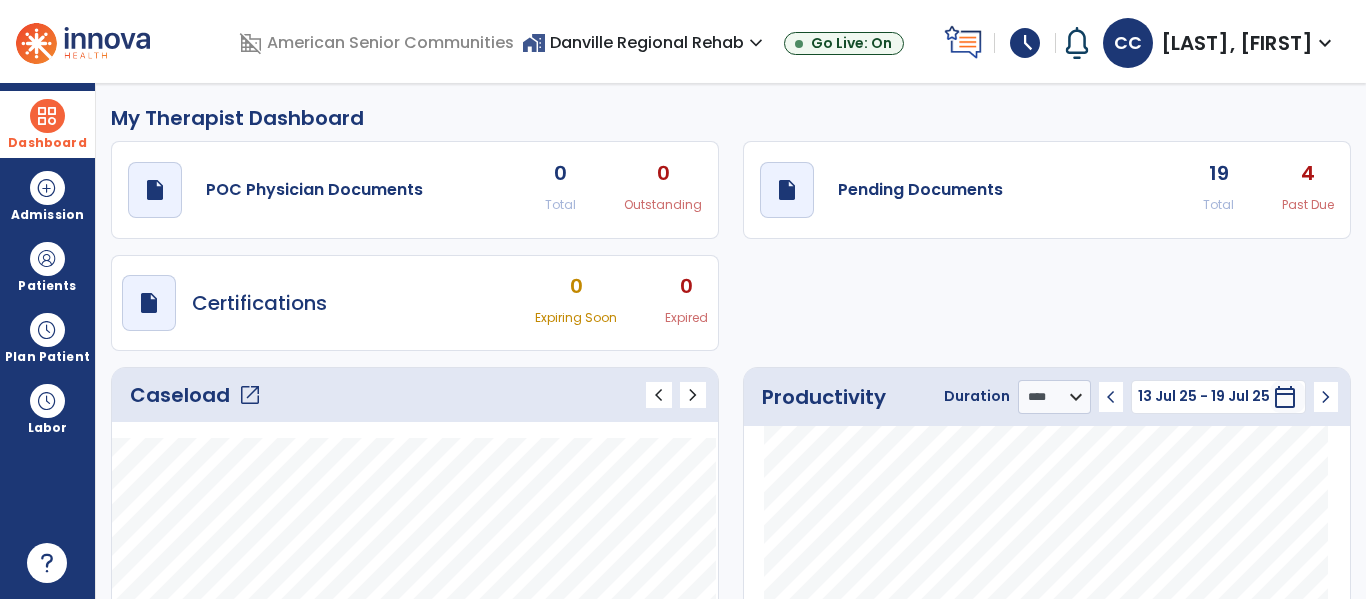click on "draft   open_in_new  Pending Documents 19 Total 4 Past Due" 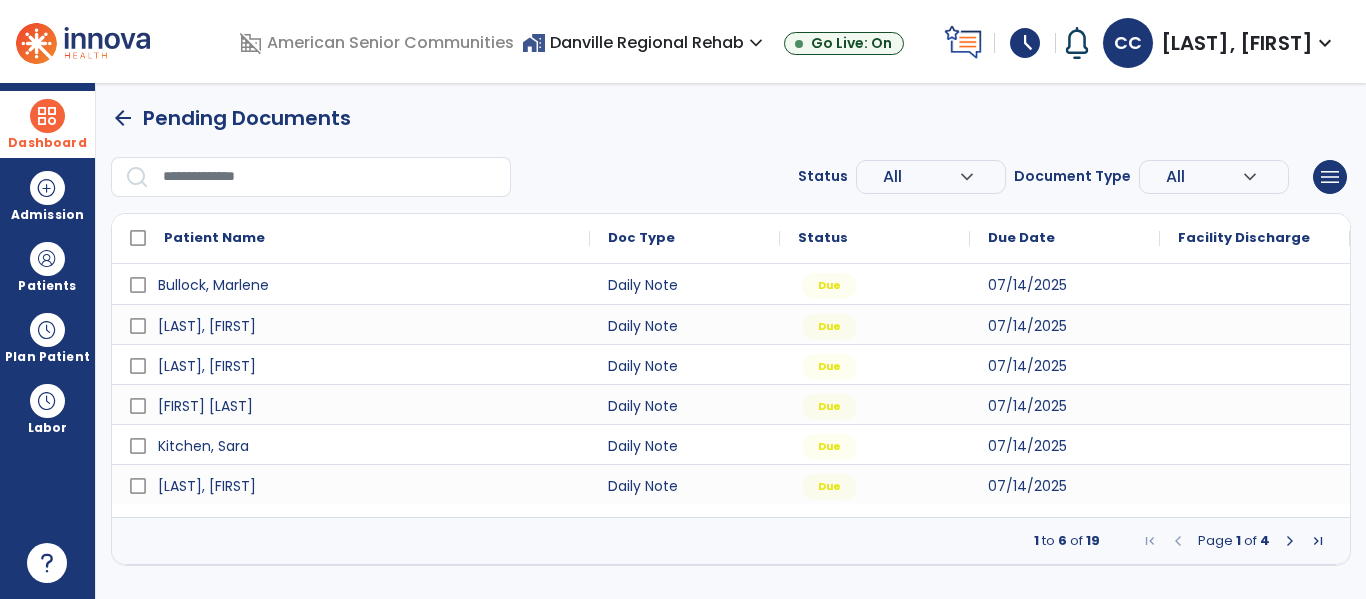 click on "expand_more" at bounding box center (967, 177) 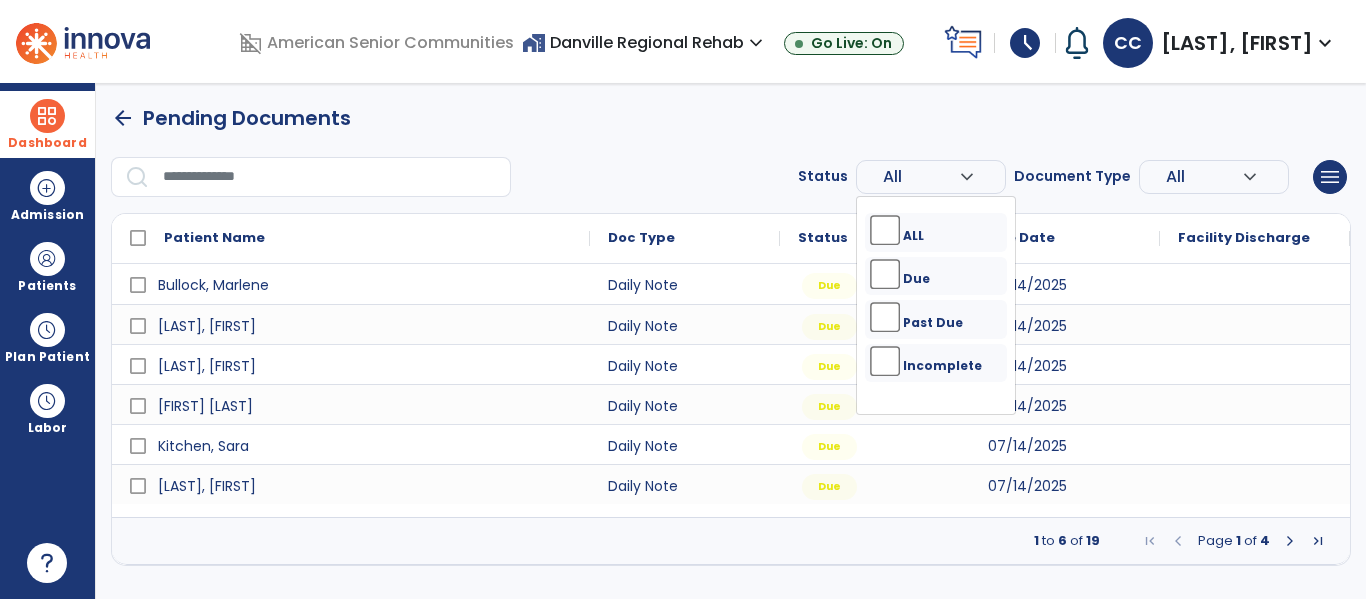 click on "arrow_back" at bounding box center [123, 118] 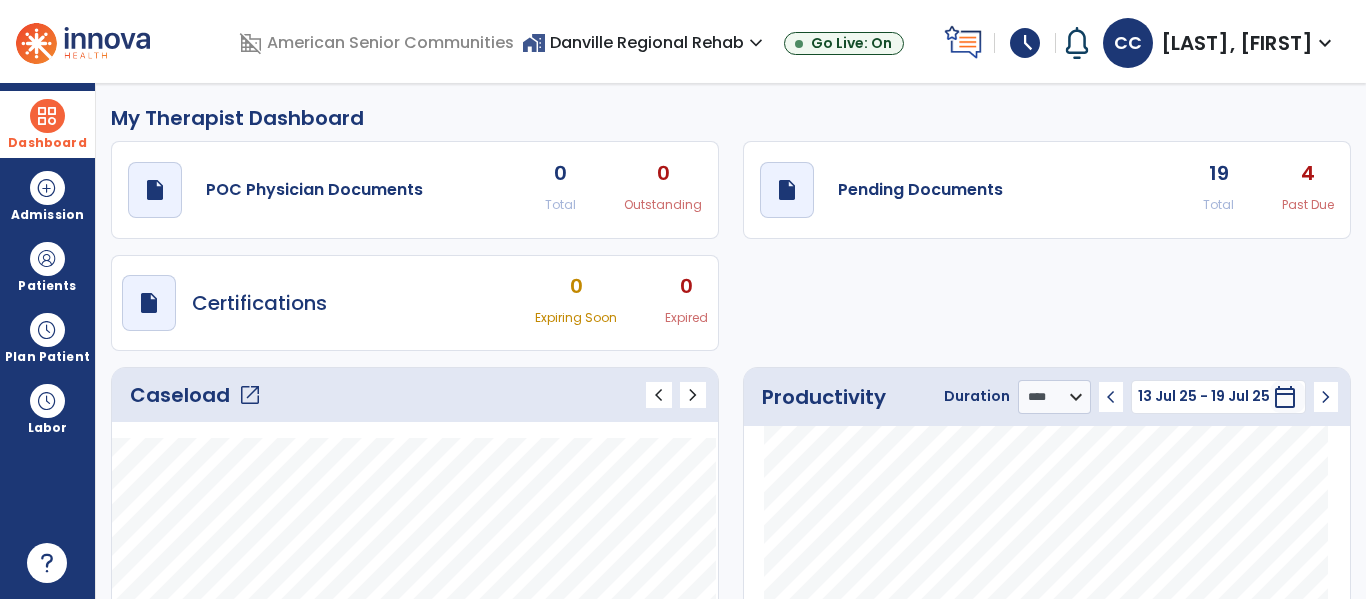 click on "draft   open_in_new  Pending Documents 19 Total 4 Past Due" 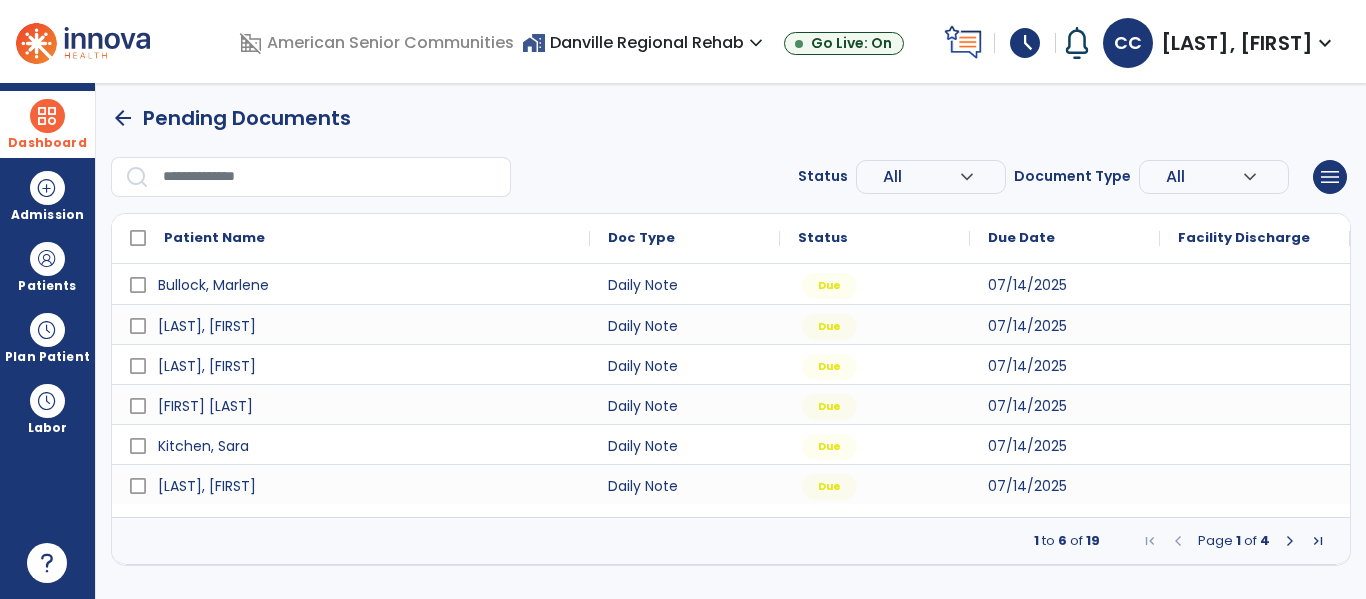 click at bounding box center [1290, 541] 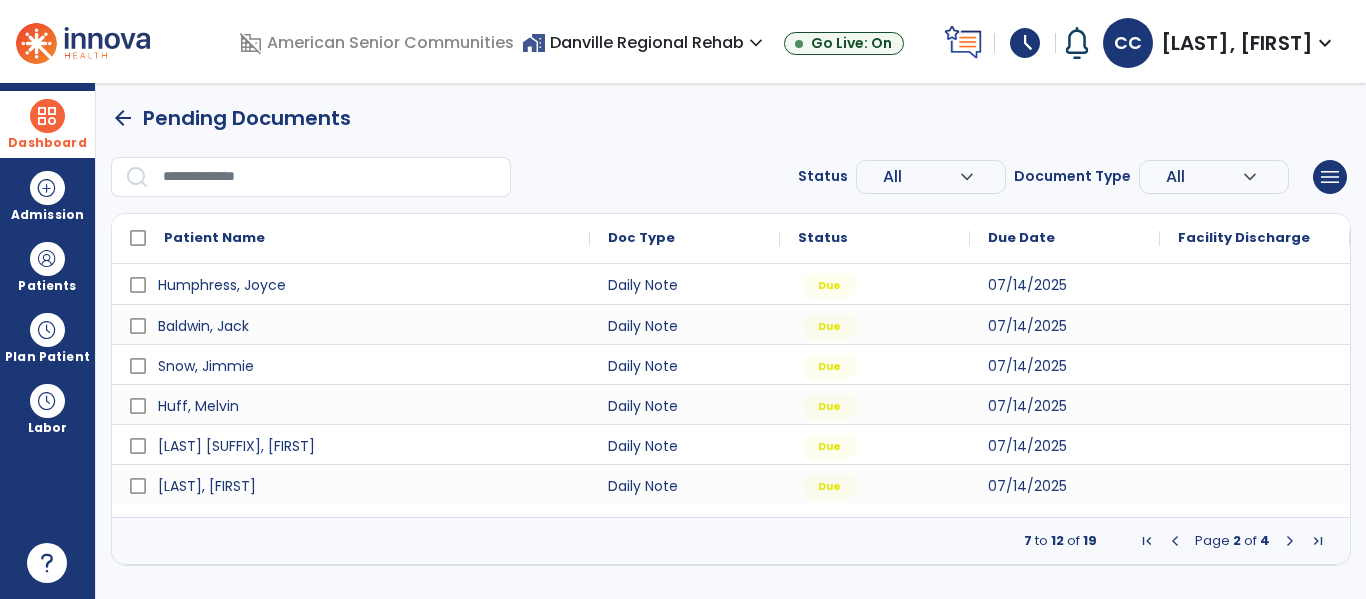 click at bounding box center (1290, 541) 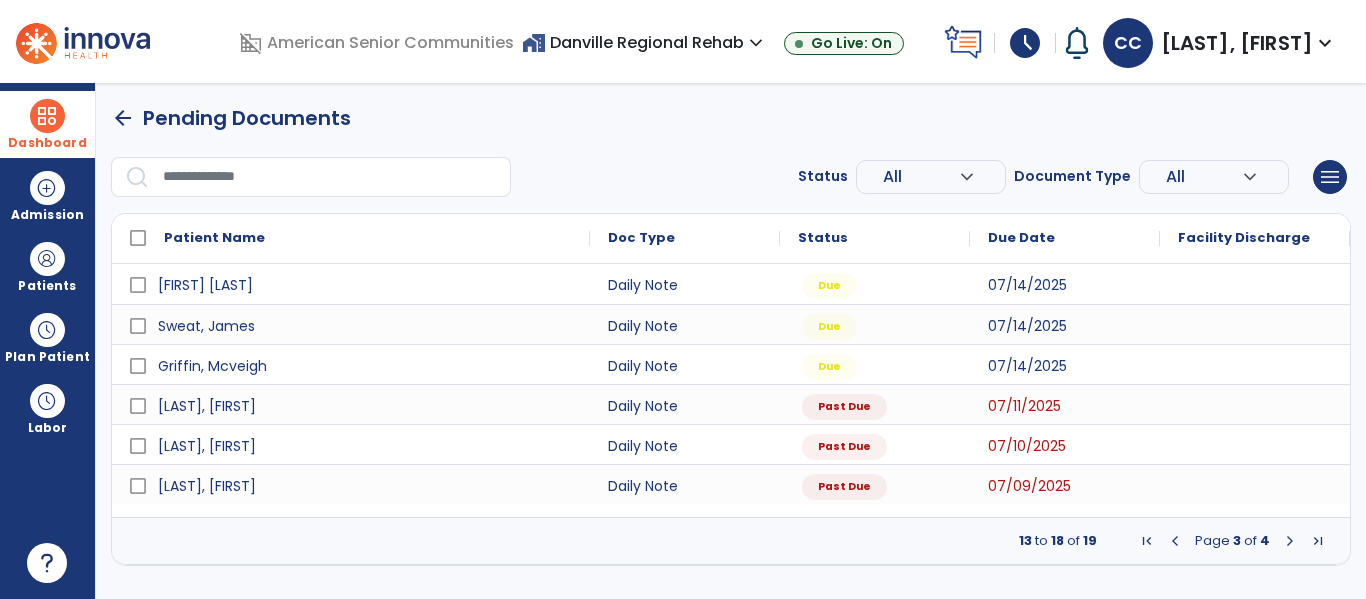 click on "arrow_back" at bounding box center (123, 118) 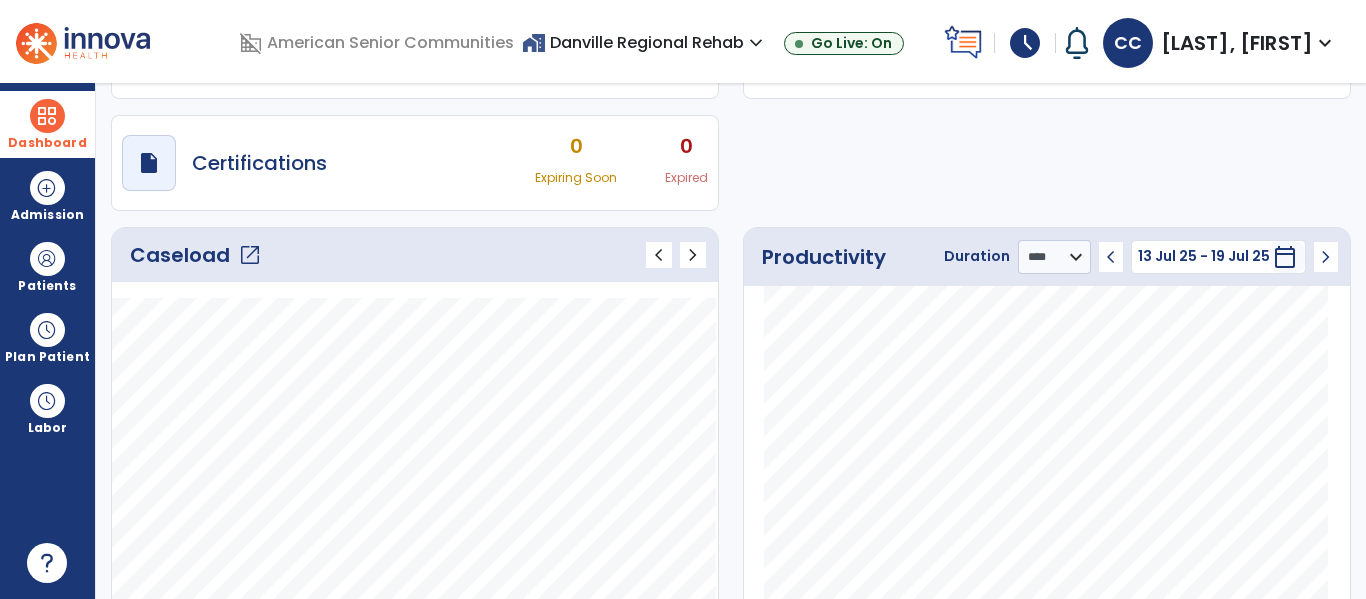 scroll, scrollTop: 0, scrollLeft: 0, axis: both 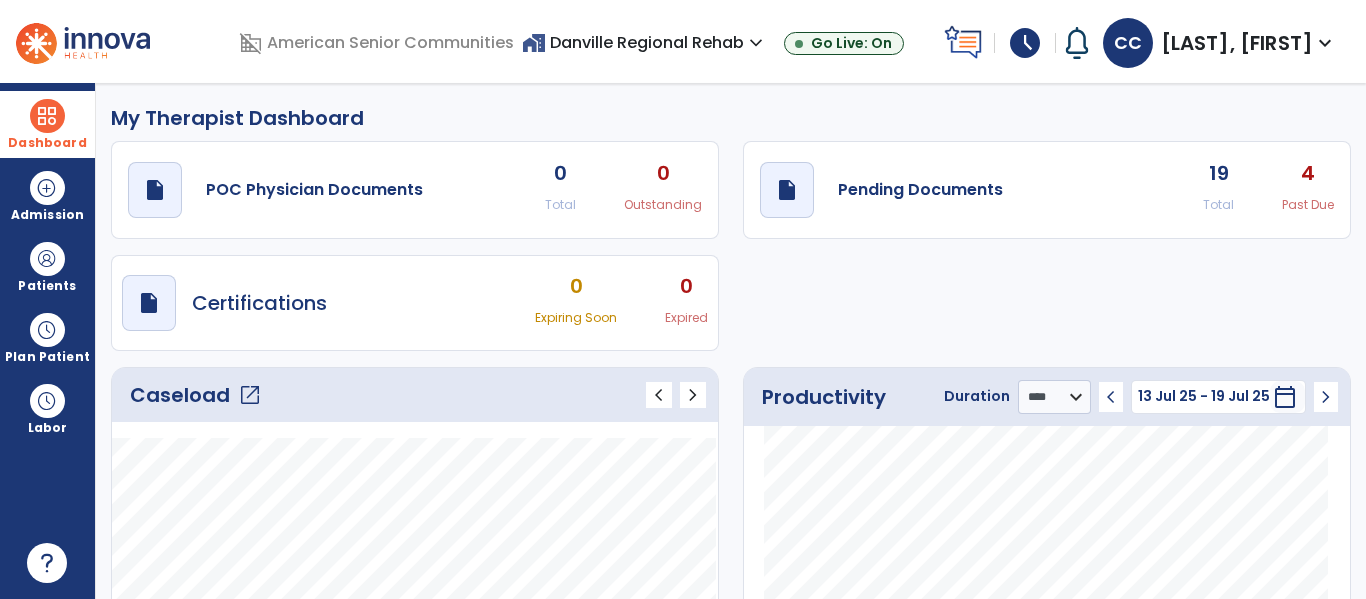 click on "open_in_new" 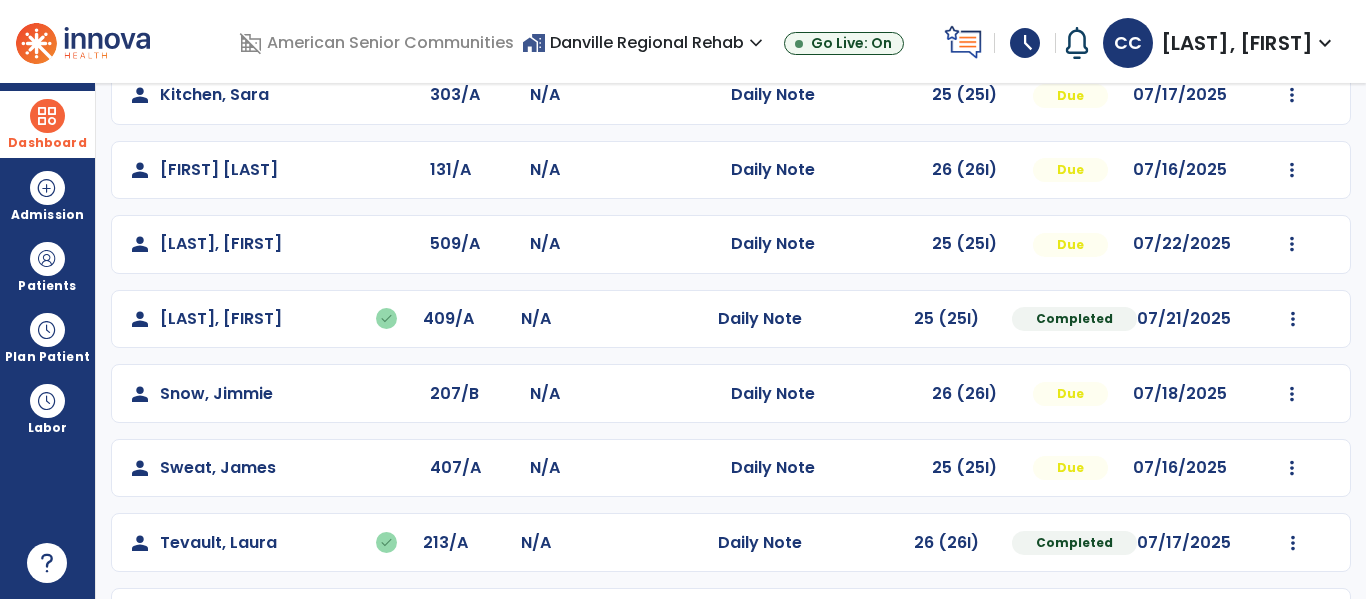 scroll, scrollTop: 1084, scrollLeft: 0, axis: vertical 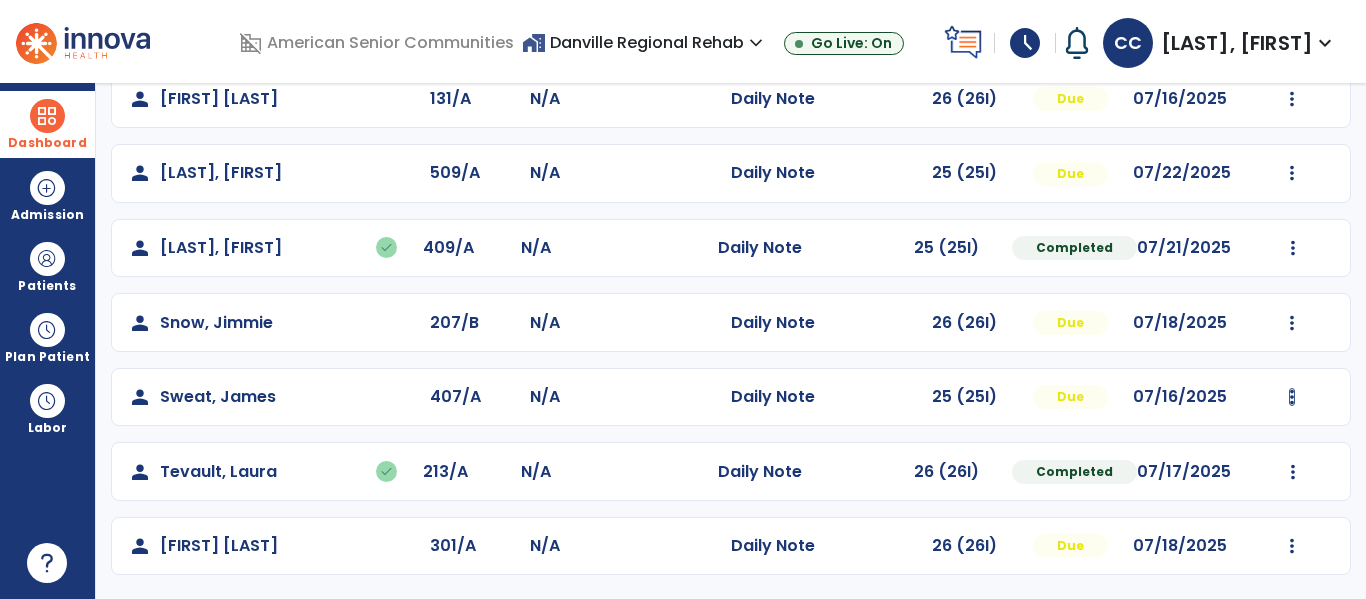 click at bounding box center (1292, -796) 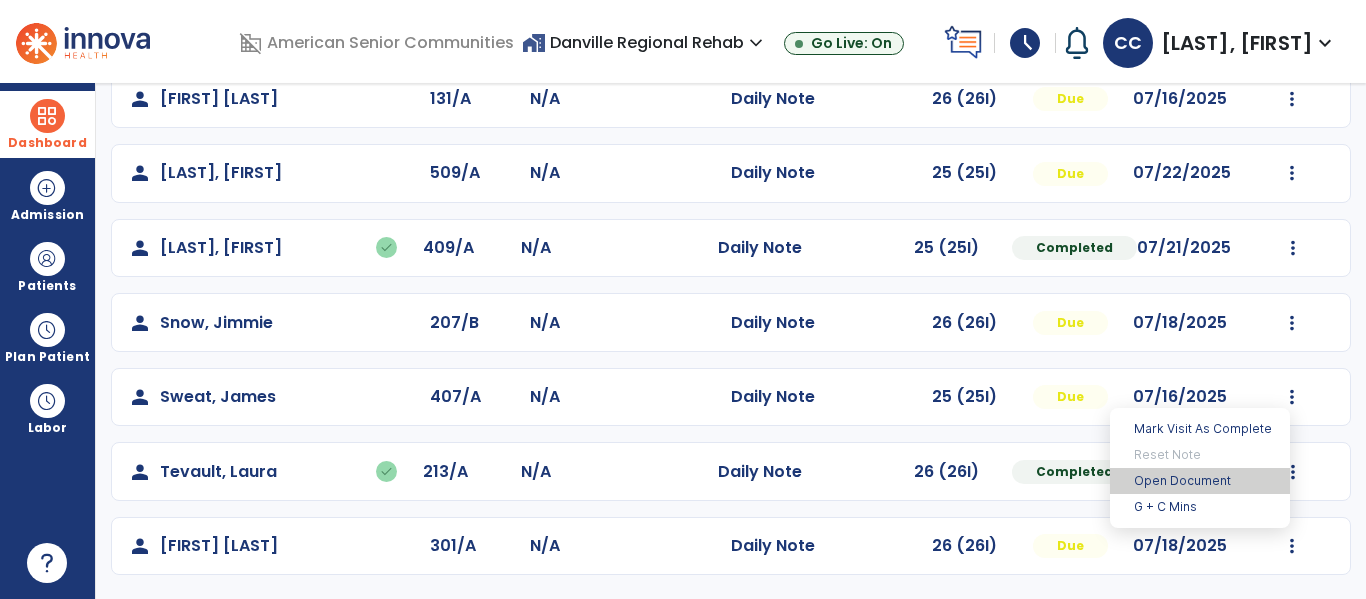 click on "Open Document" at bounding box center [1200, 481] 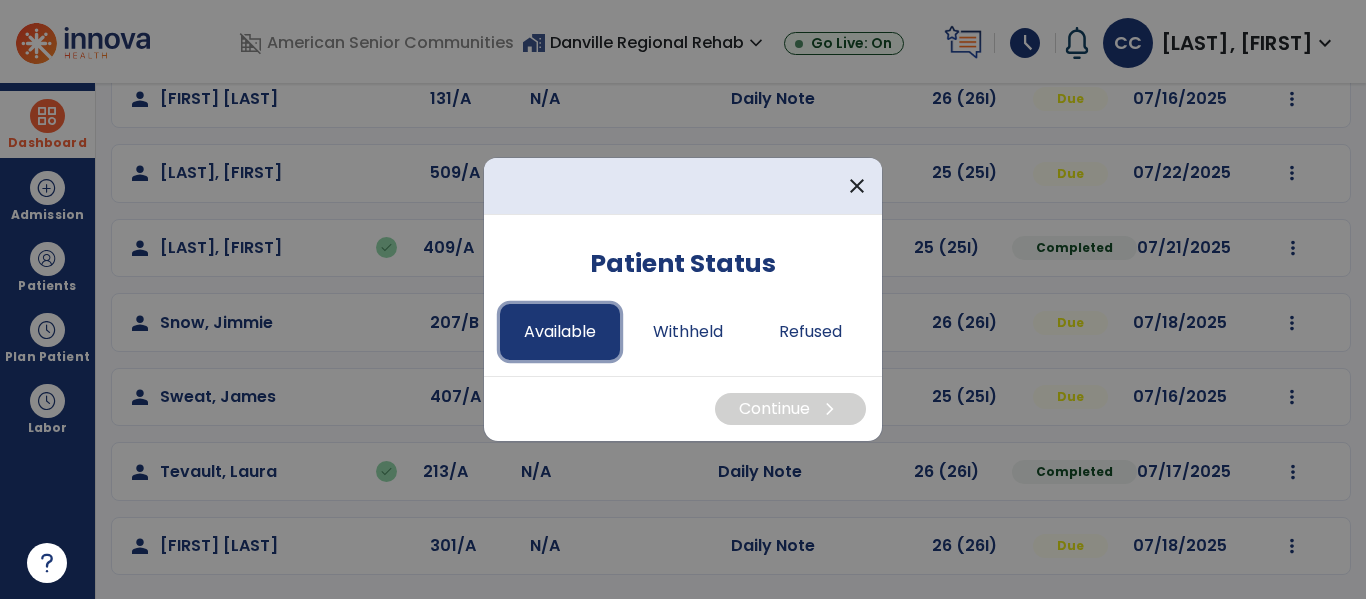 click on "Available" at bounding box center [560, 332] 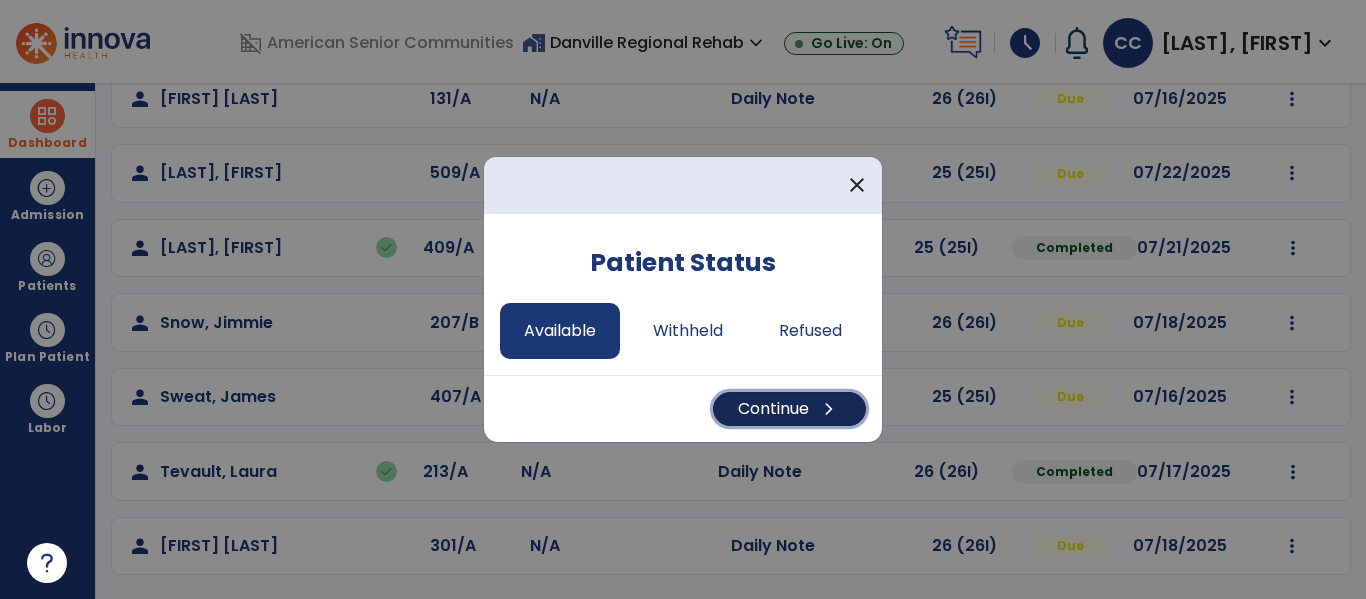 click on "chevron_right" at bounding box center (829, 409) 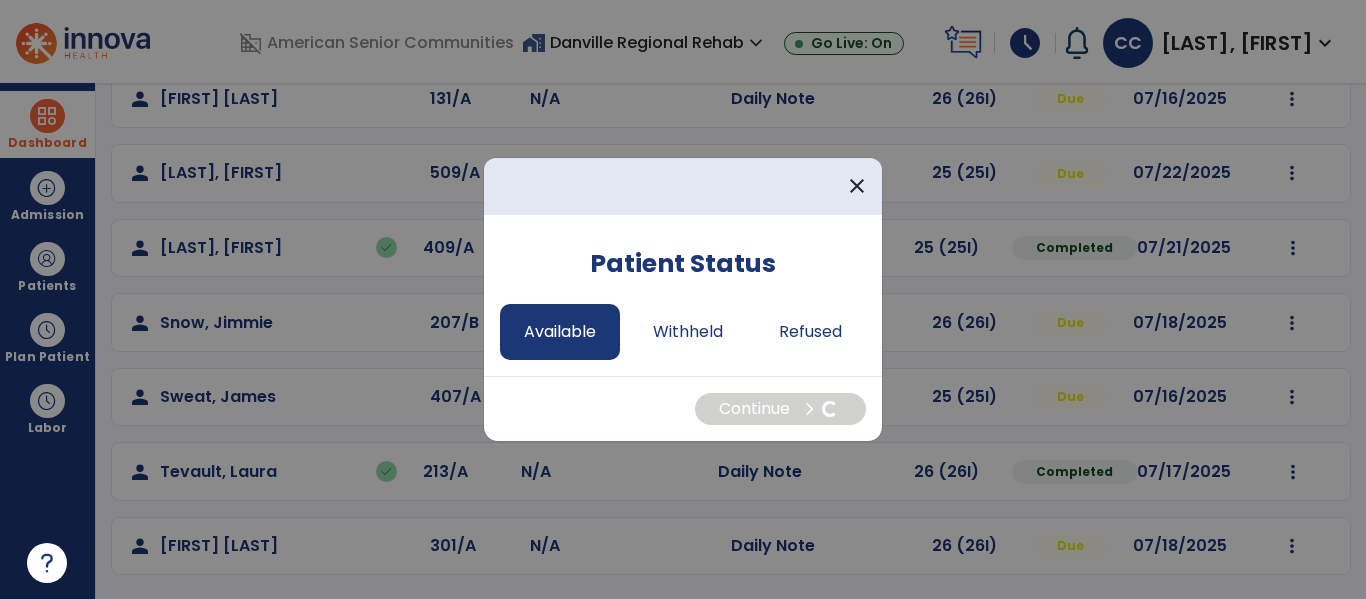 select on "*" 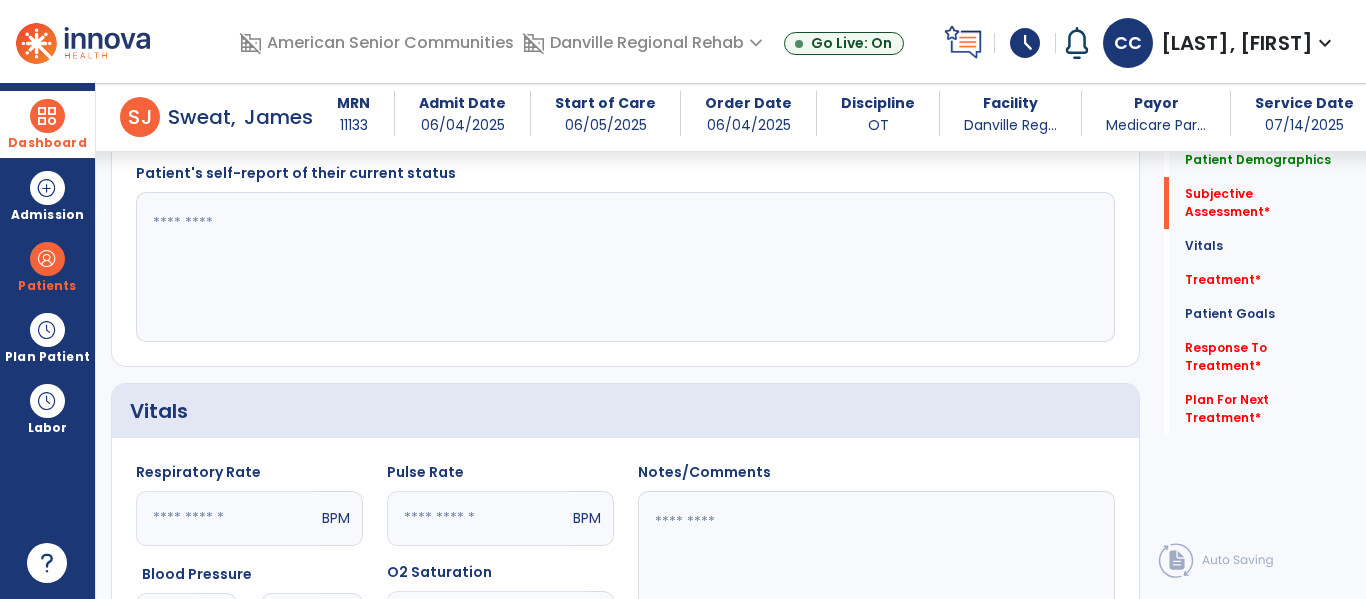 scroll, scrollTop: 516, scrollLeft: 0, axis: vertical 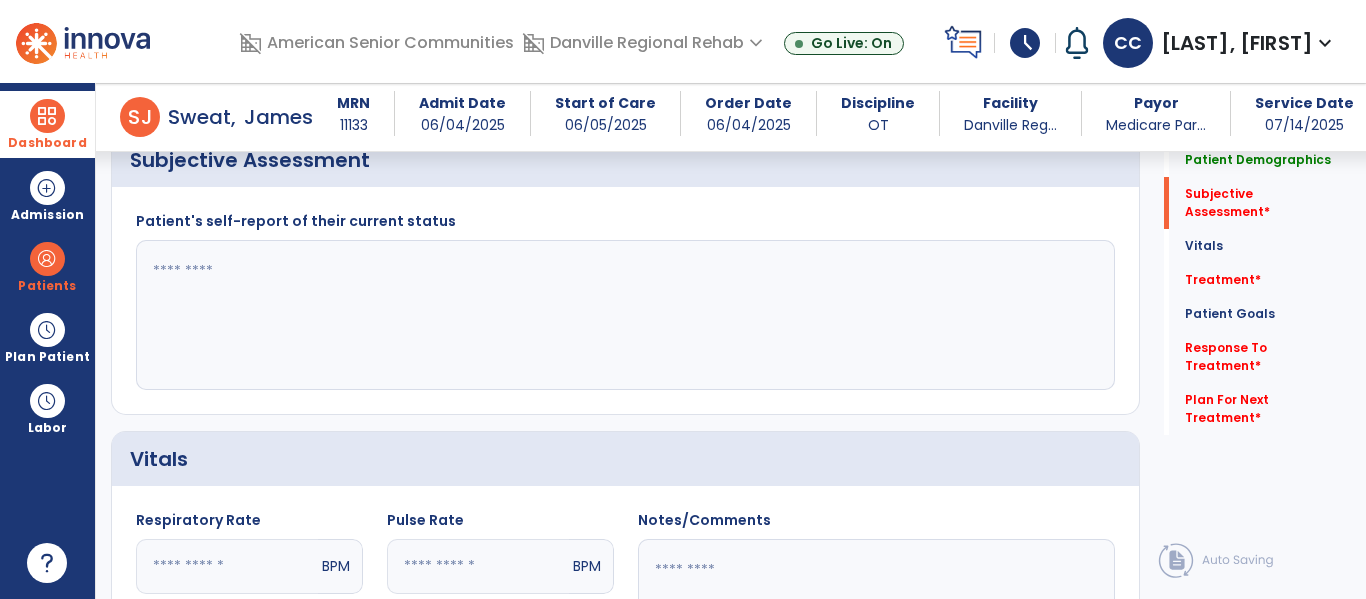 click 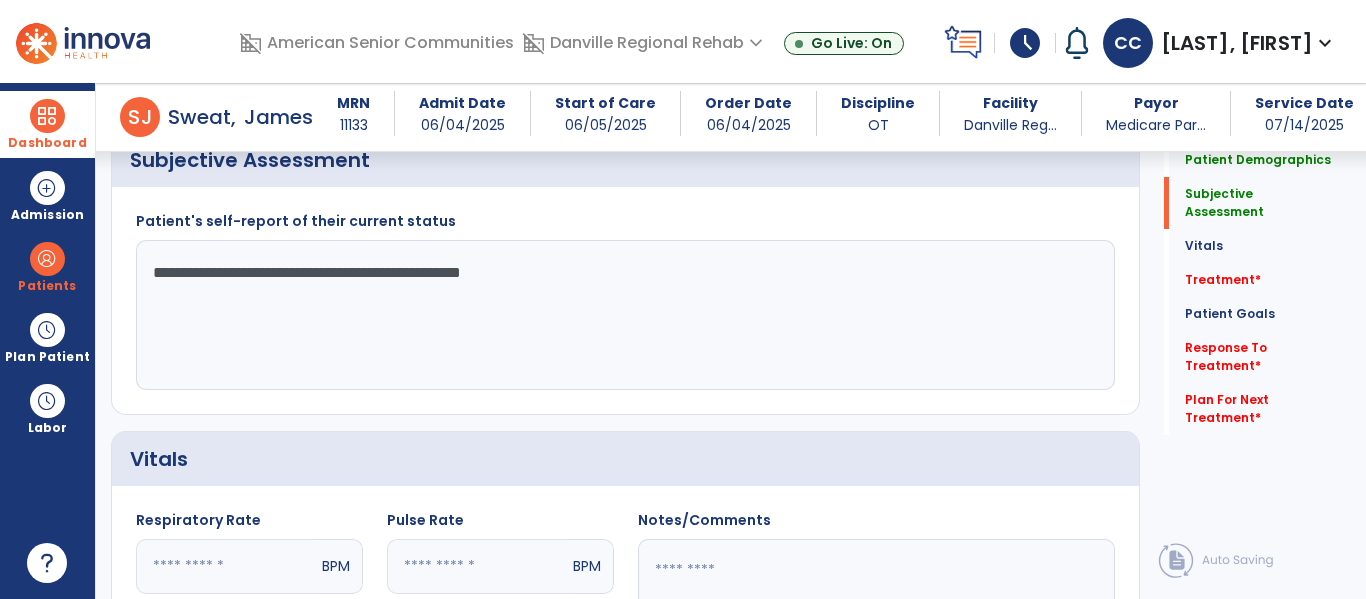 scroll, scrollTop: 515, scrollLeft: 0, axis: vertical 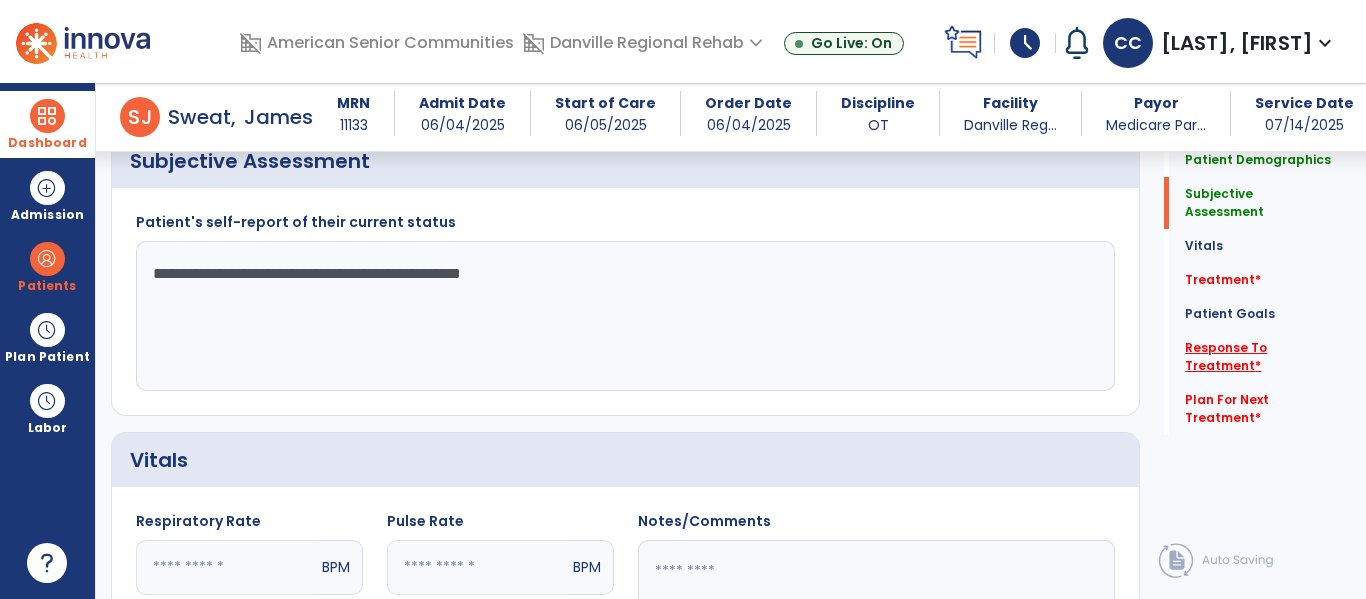 type on "**********" 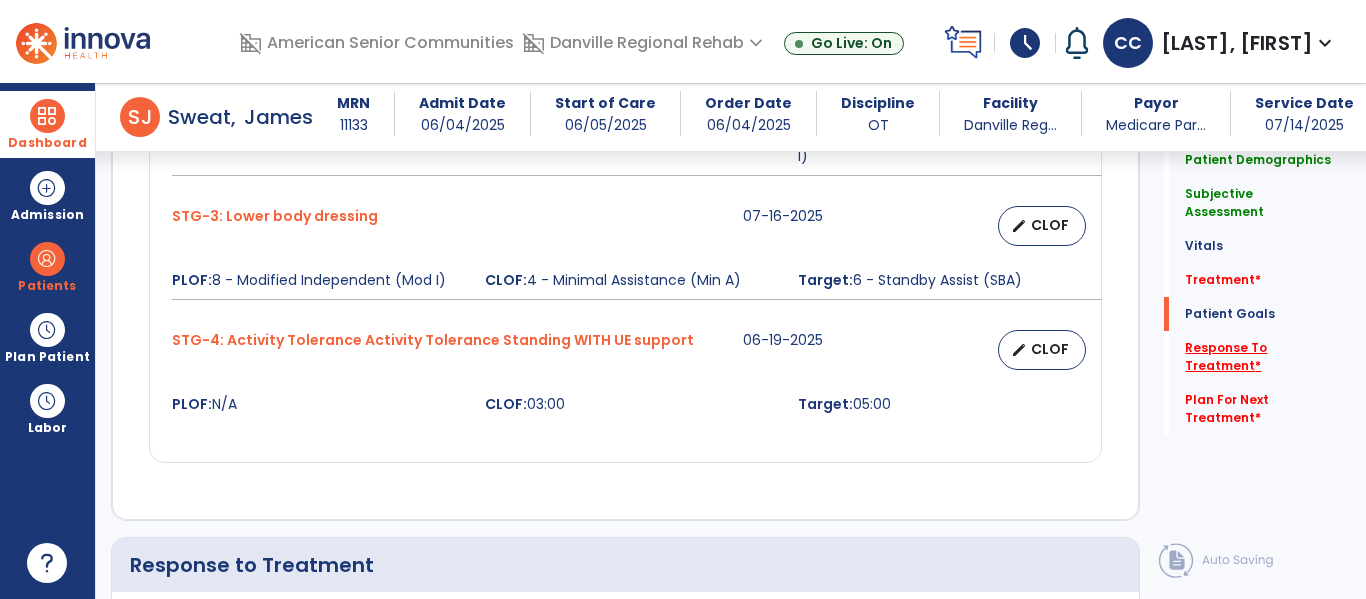 scroll, scrollTop: 2241, scrollLeft: 0, axis: vertical 